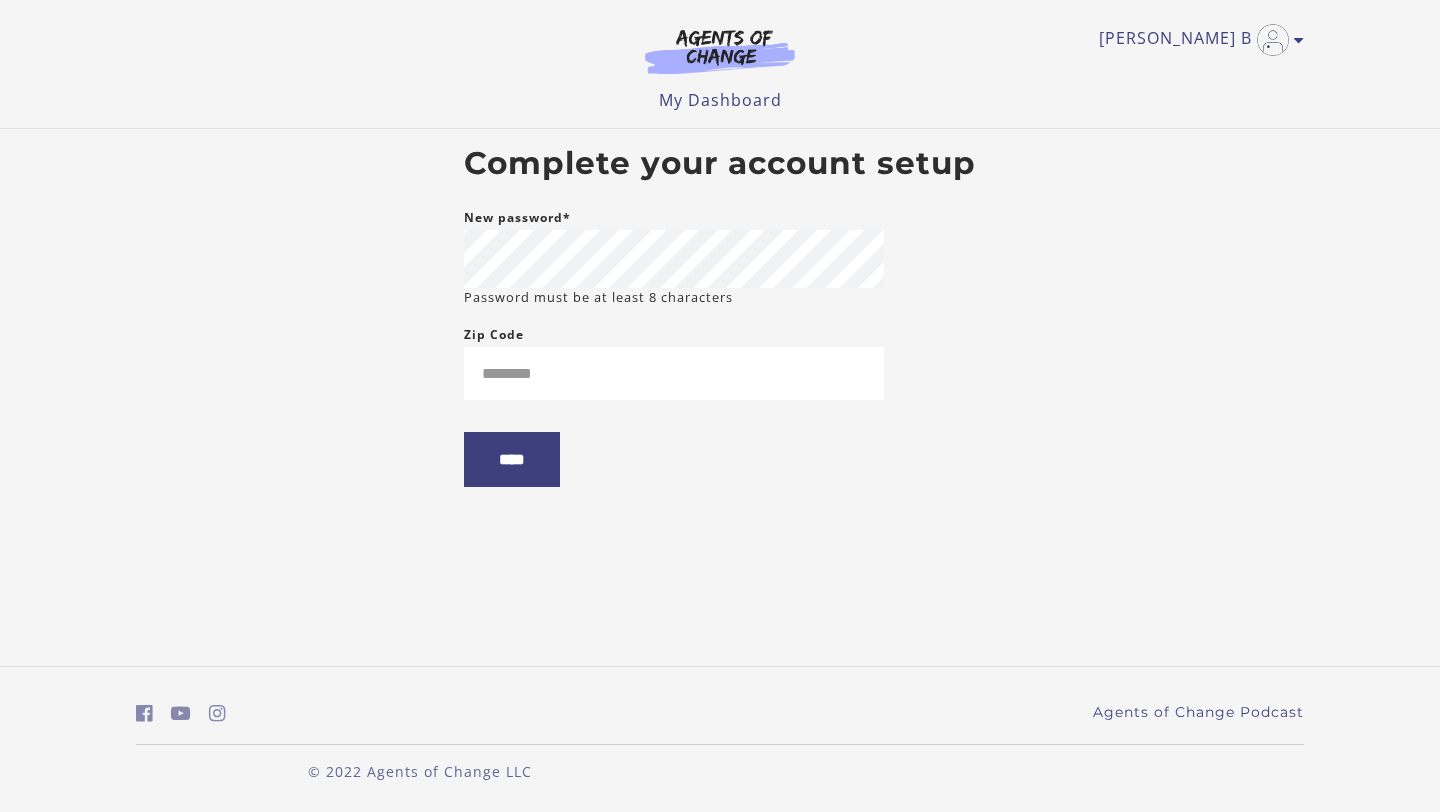 scroll, scrollTop: 0, scrollLeft: 0, axis: both 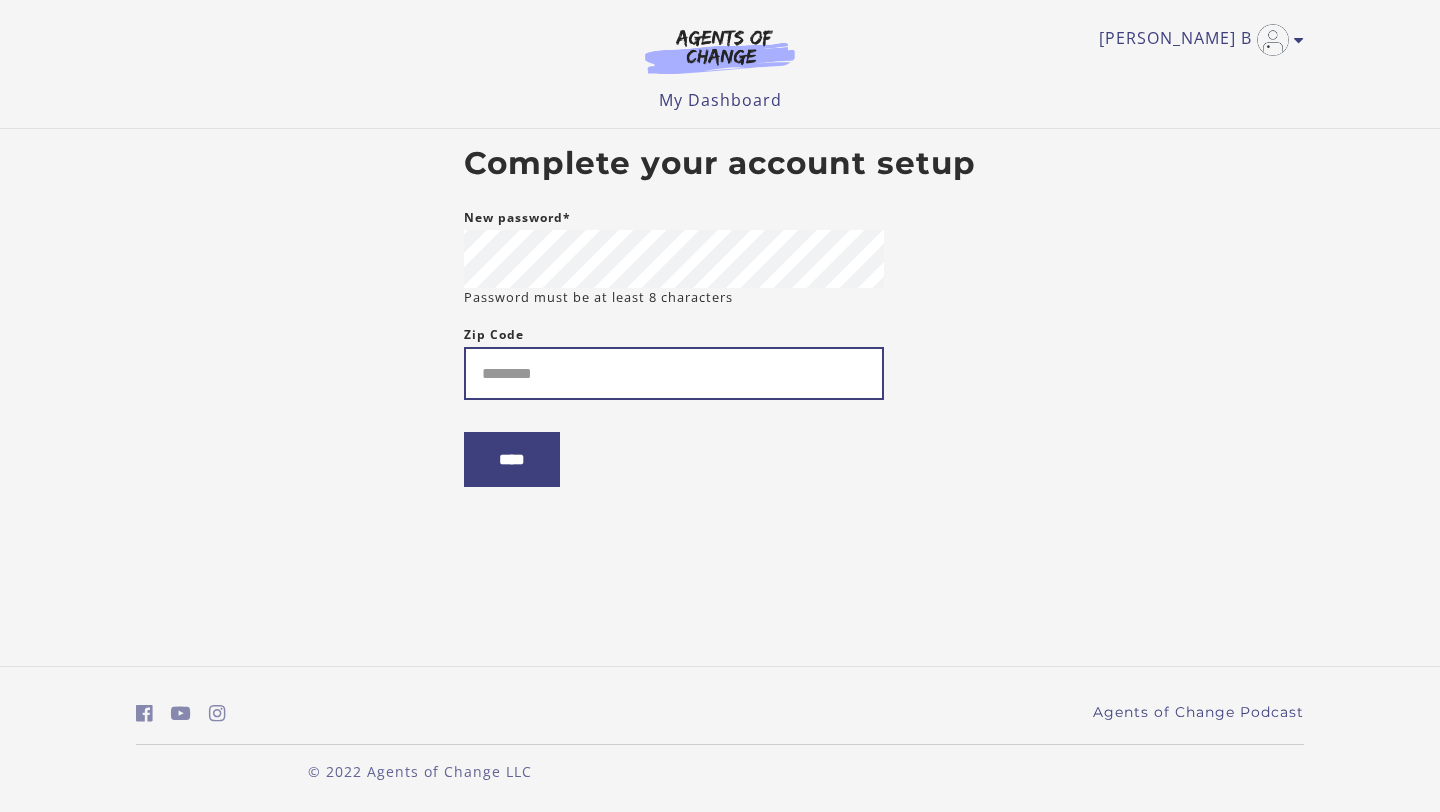 click on "Zip Code" at bounding box center [674, 373] 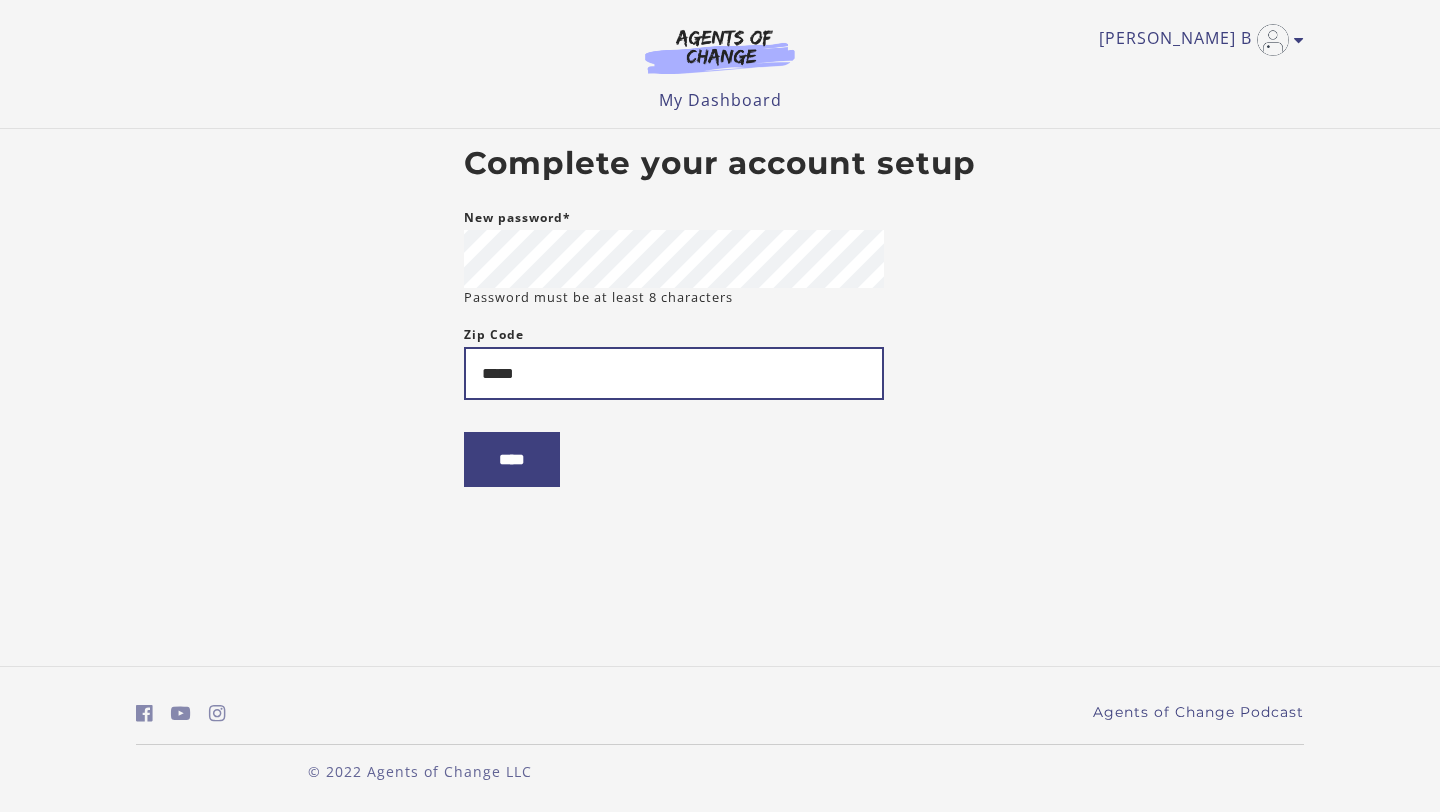 type on "*****" 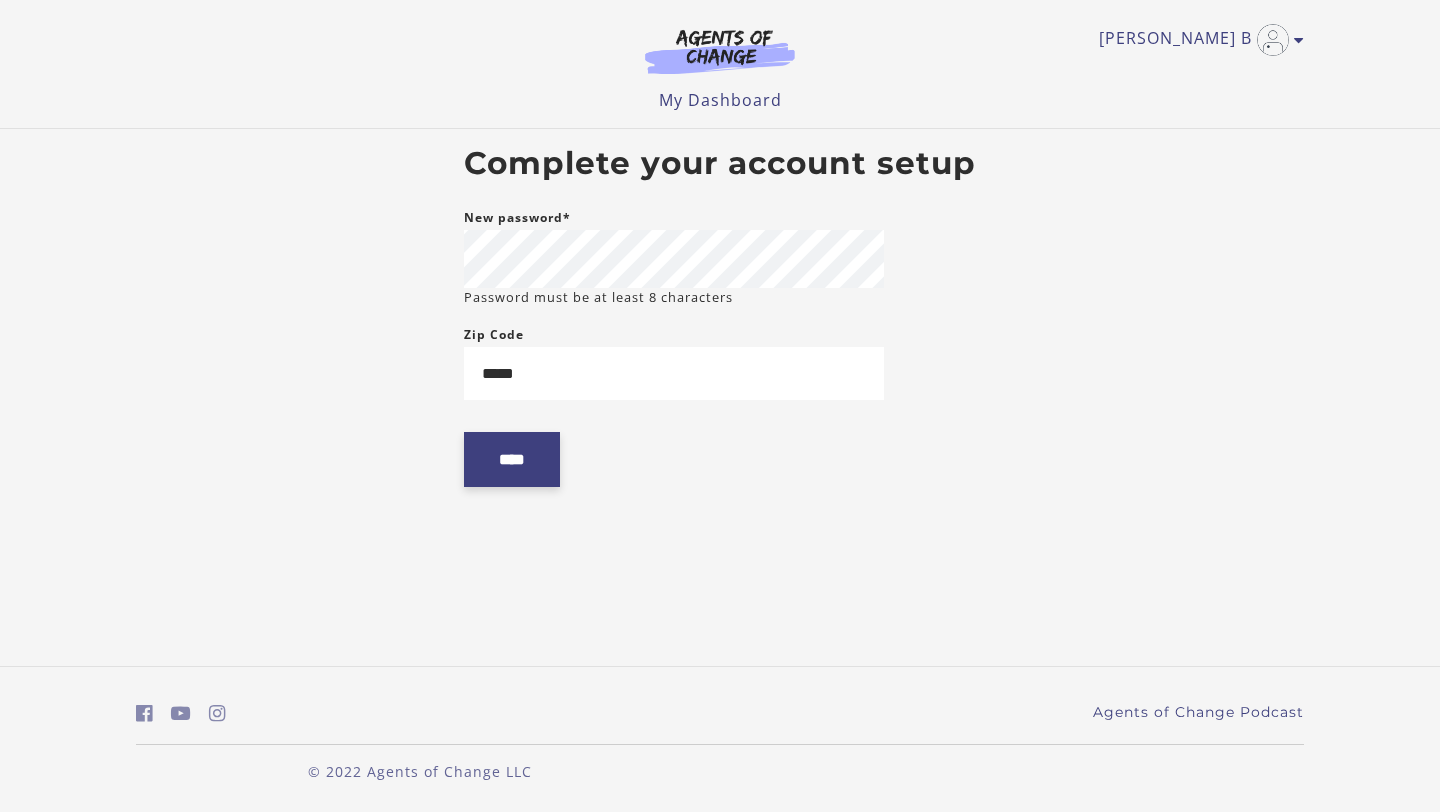 click on "****" at bounding box center (512, 459) 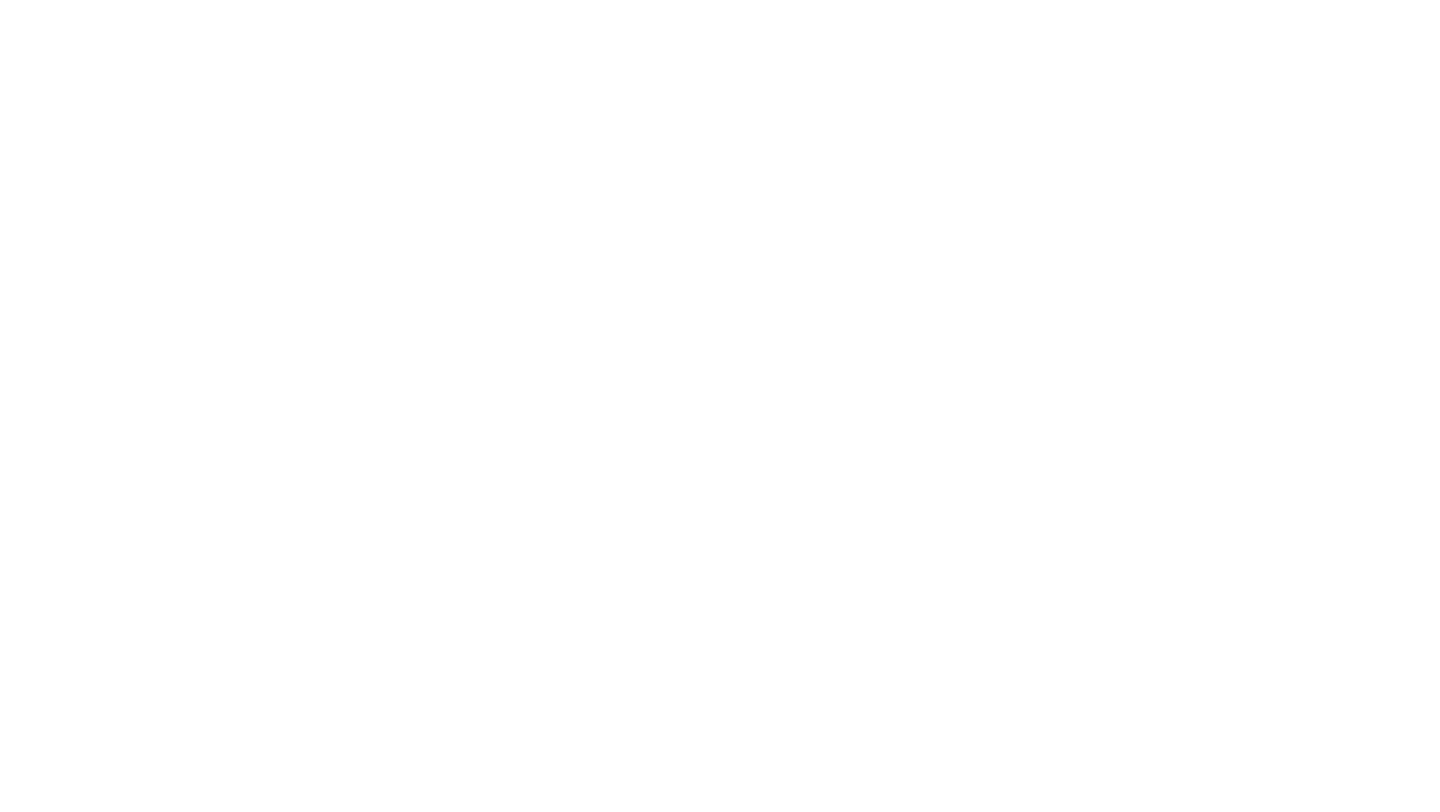 scroll, scrollTop: 0, scrollLeft: 0, axis: both 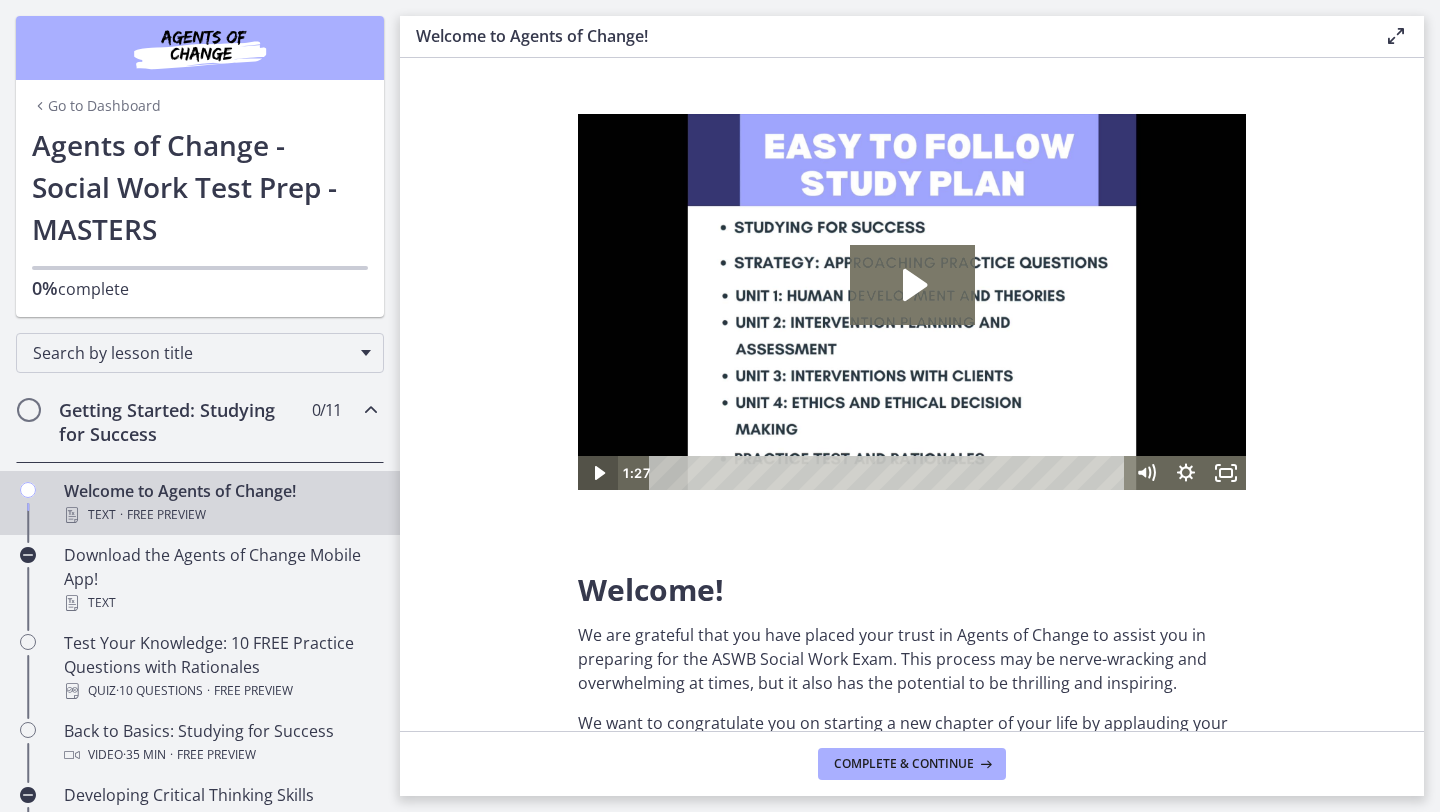 click 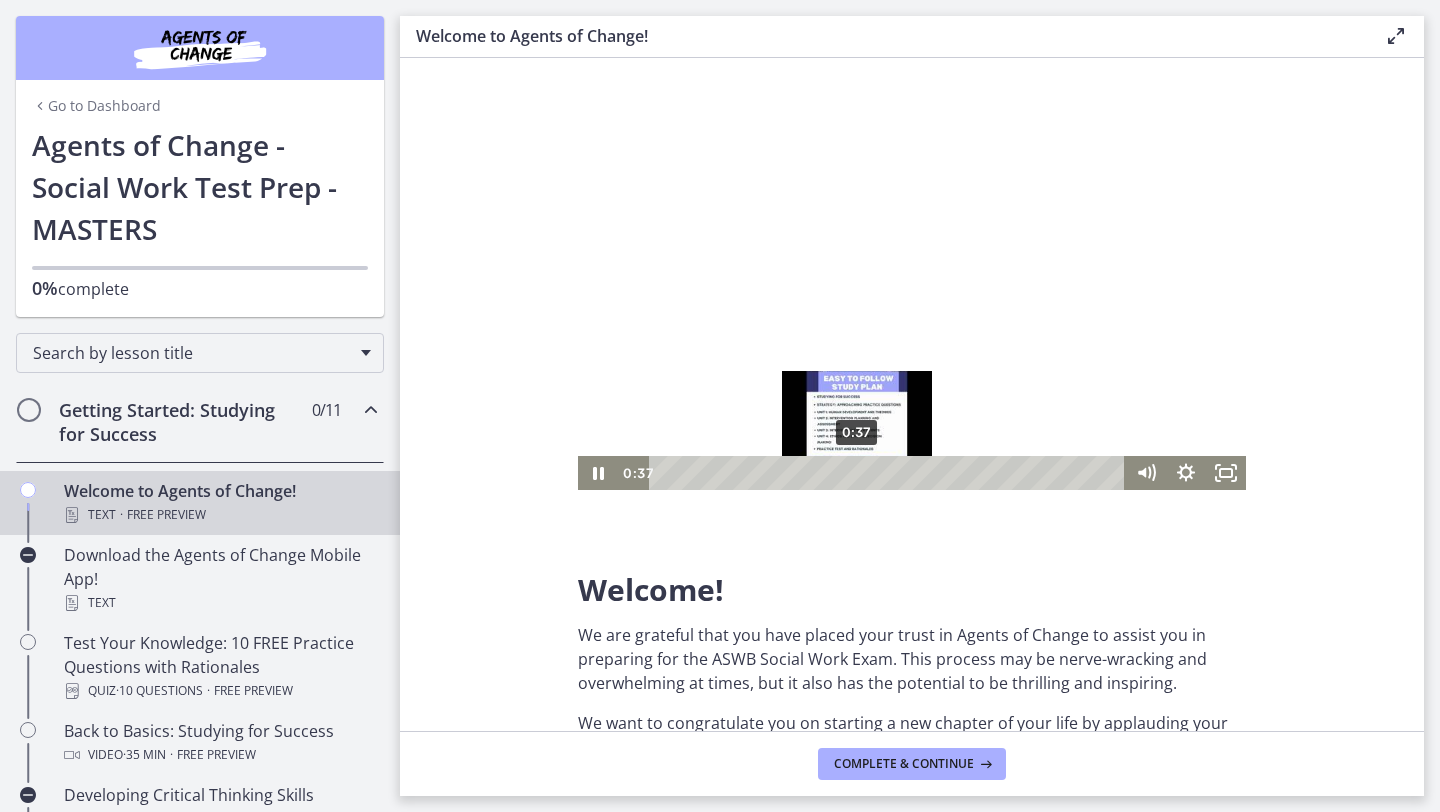 click on "0:37" at bounding box center [890, 473] 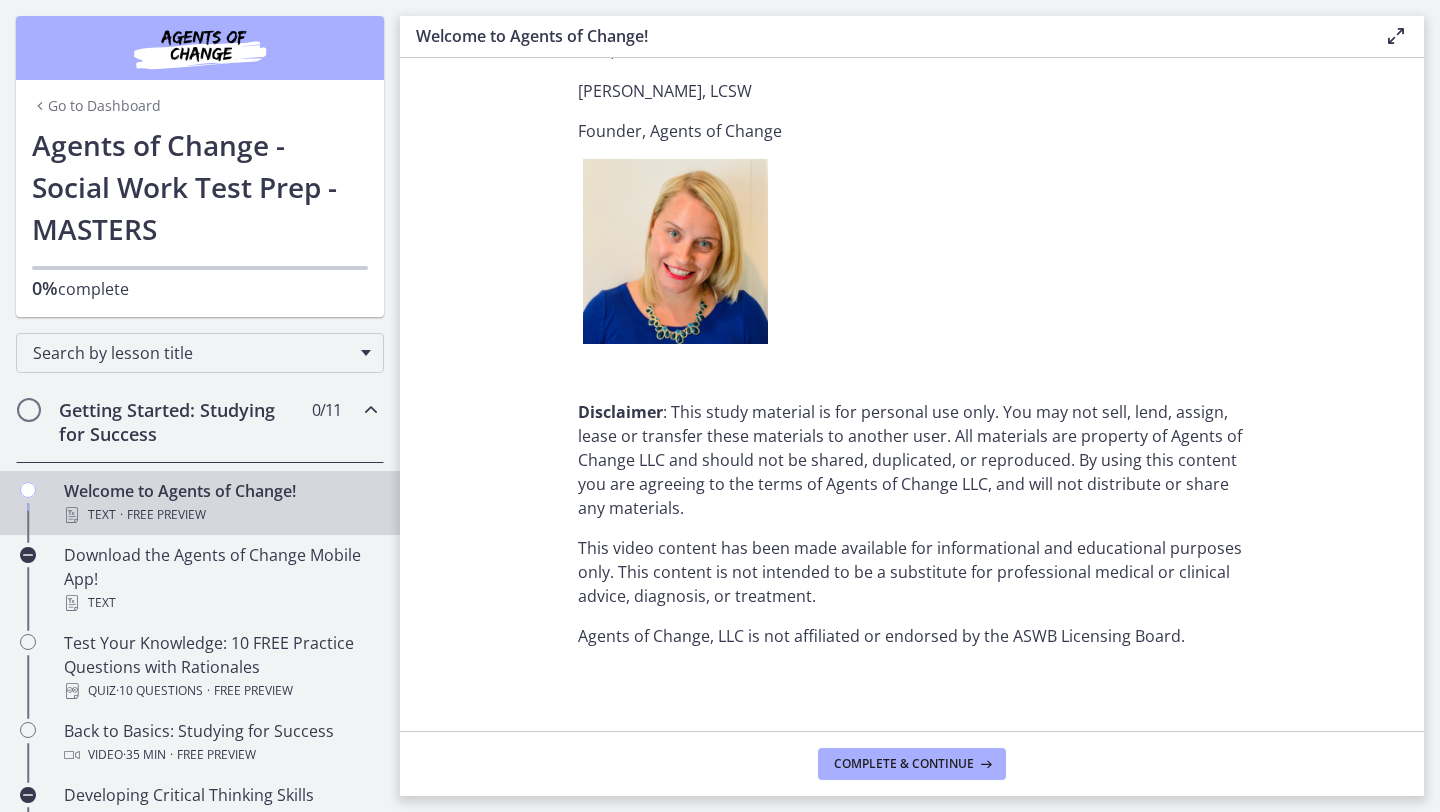 scroll, scrollTop: 2459, scrollLeft: 0, axis: vertical 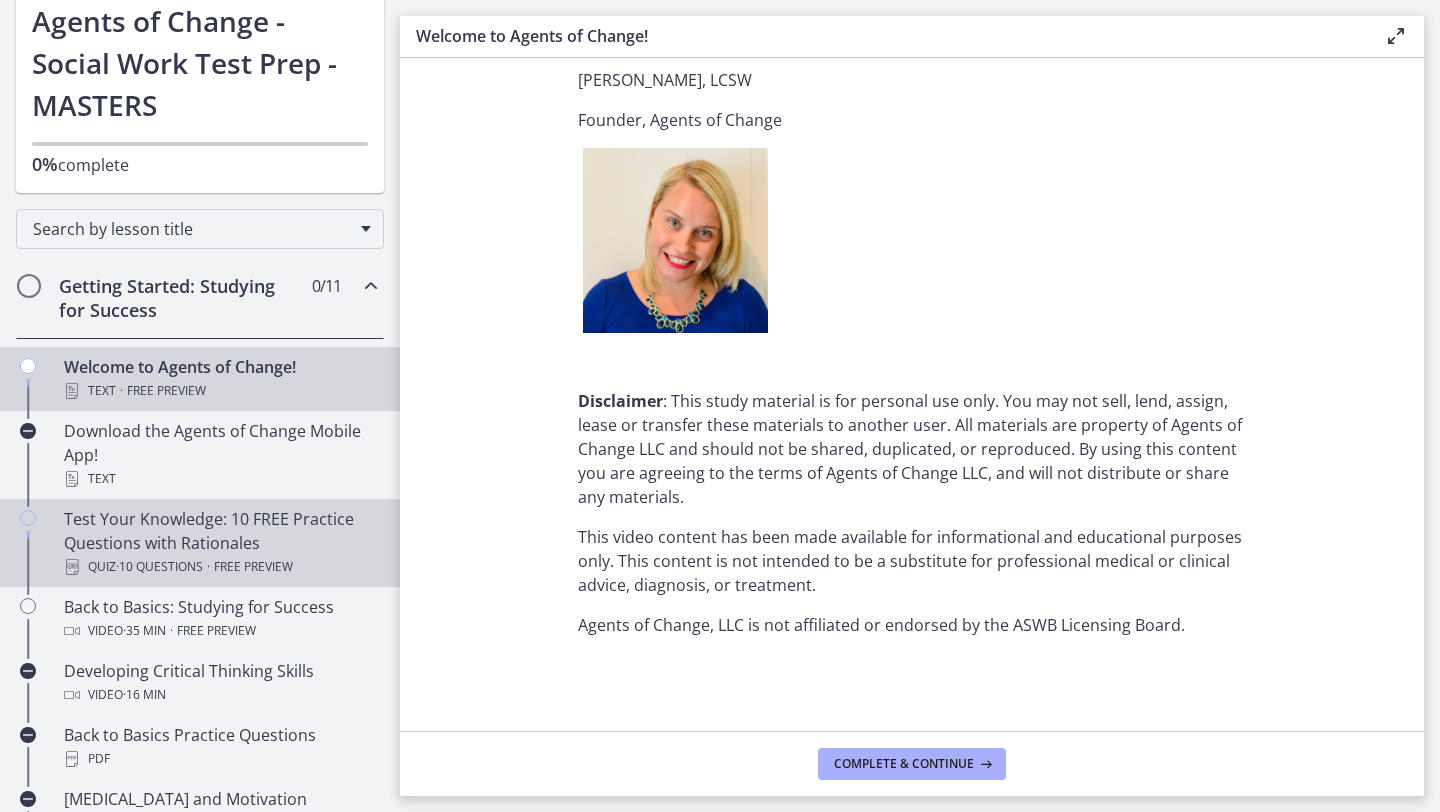 click on "Test Your Knowledge: 10 FREE Practice Questions with Rationales
Quiz
·  10 Questions
·
Free preview" at bounding box center (220, 543) 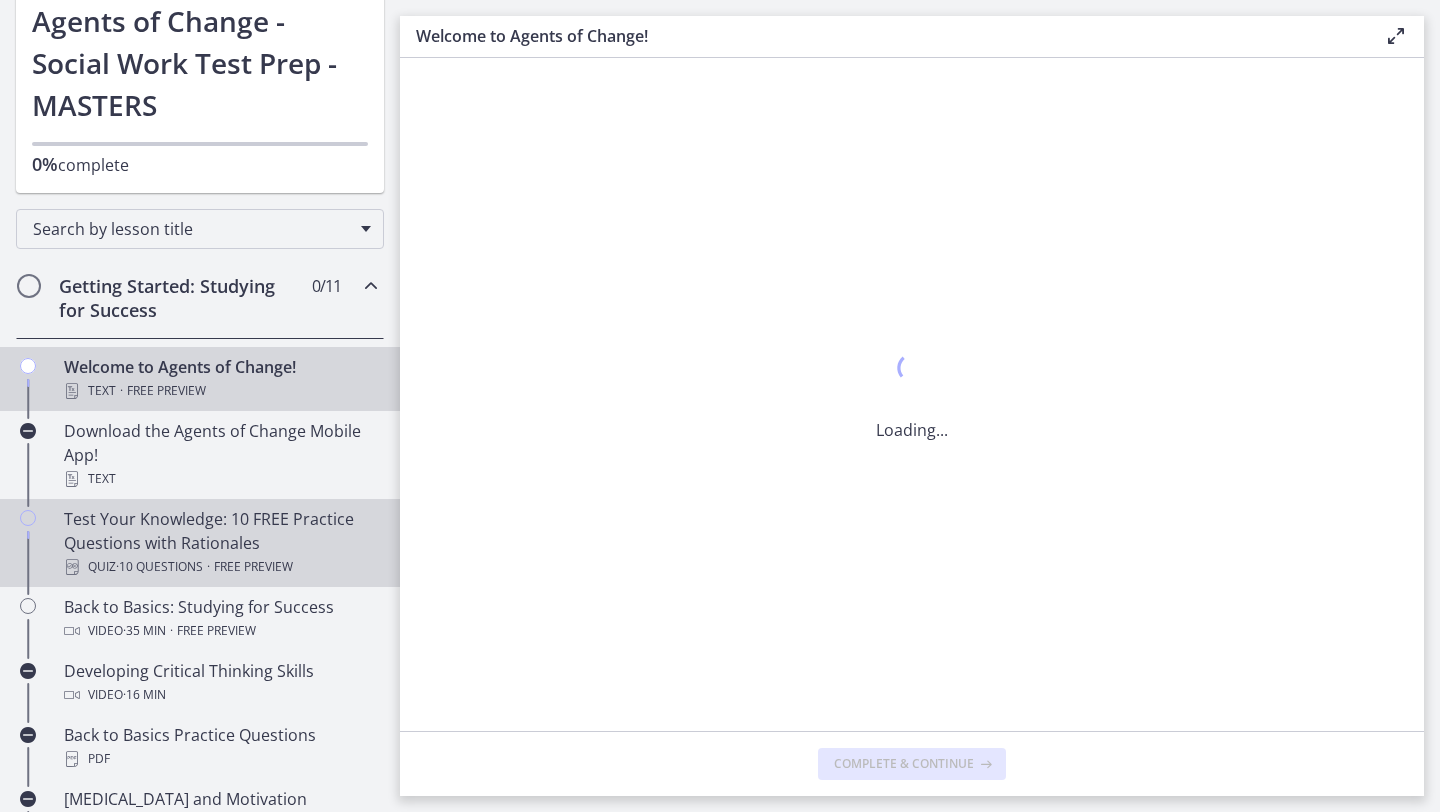 scroll, scrollTop: 0, scrollLeft: 0, axis: both 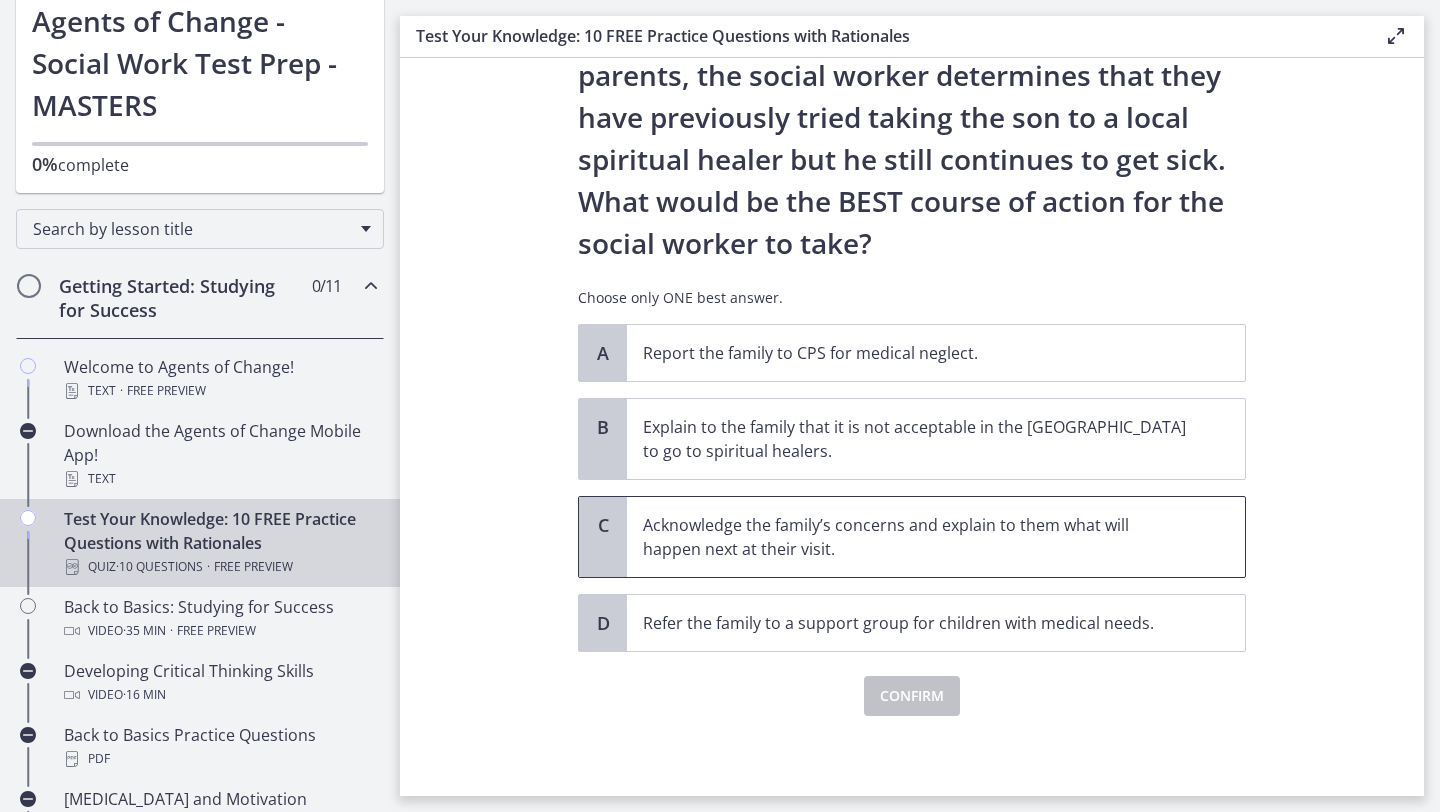 click on "Acknowledge the family’s concerns and explain to them what will happen next at their visit." at bounding box center (916, 537) 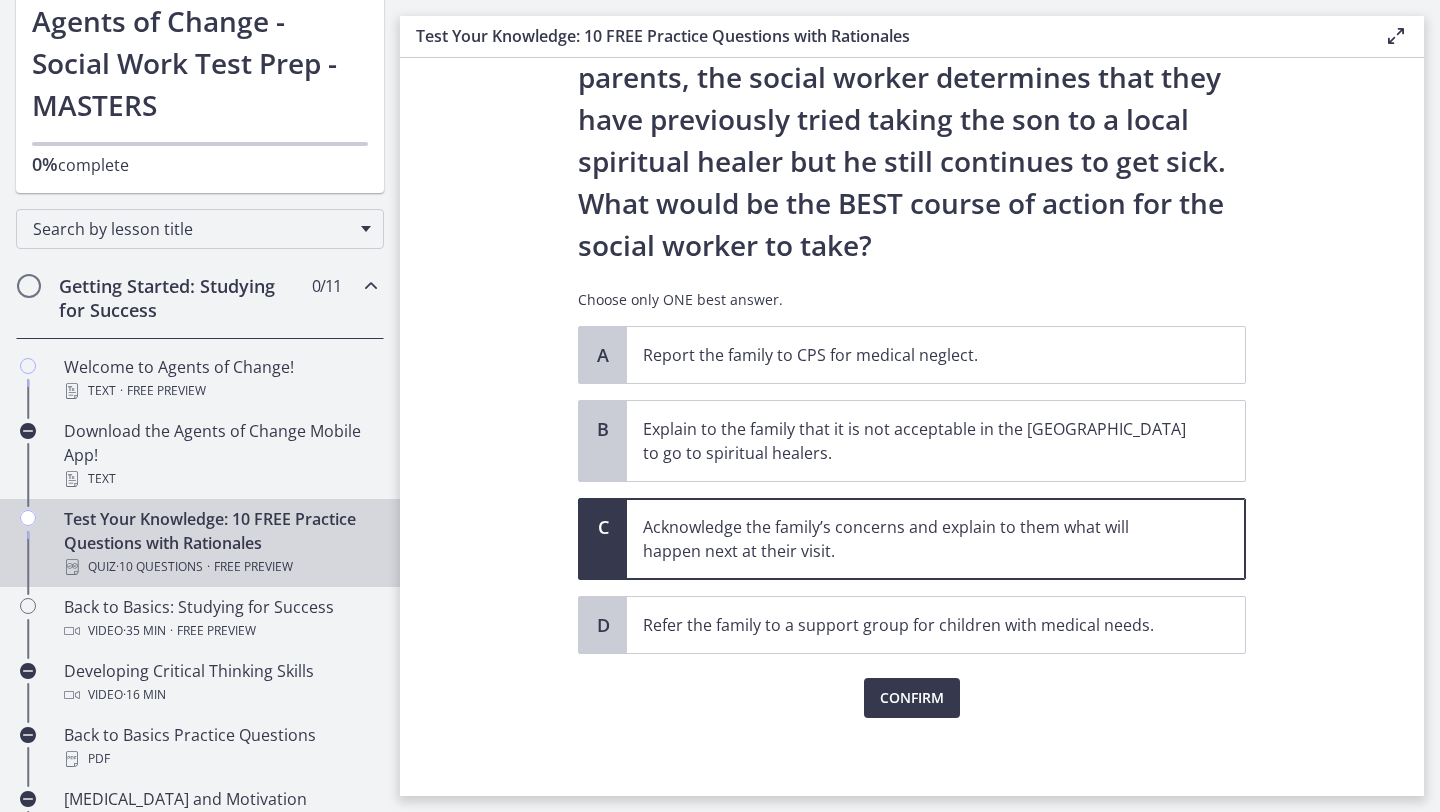 scroll, scrollTop: 320, scrollLeft: 0, axis: vertical 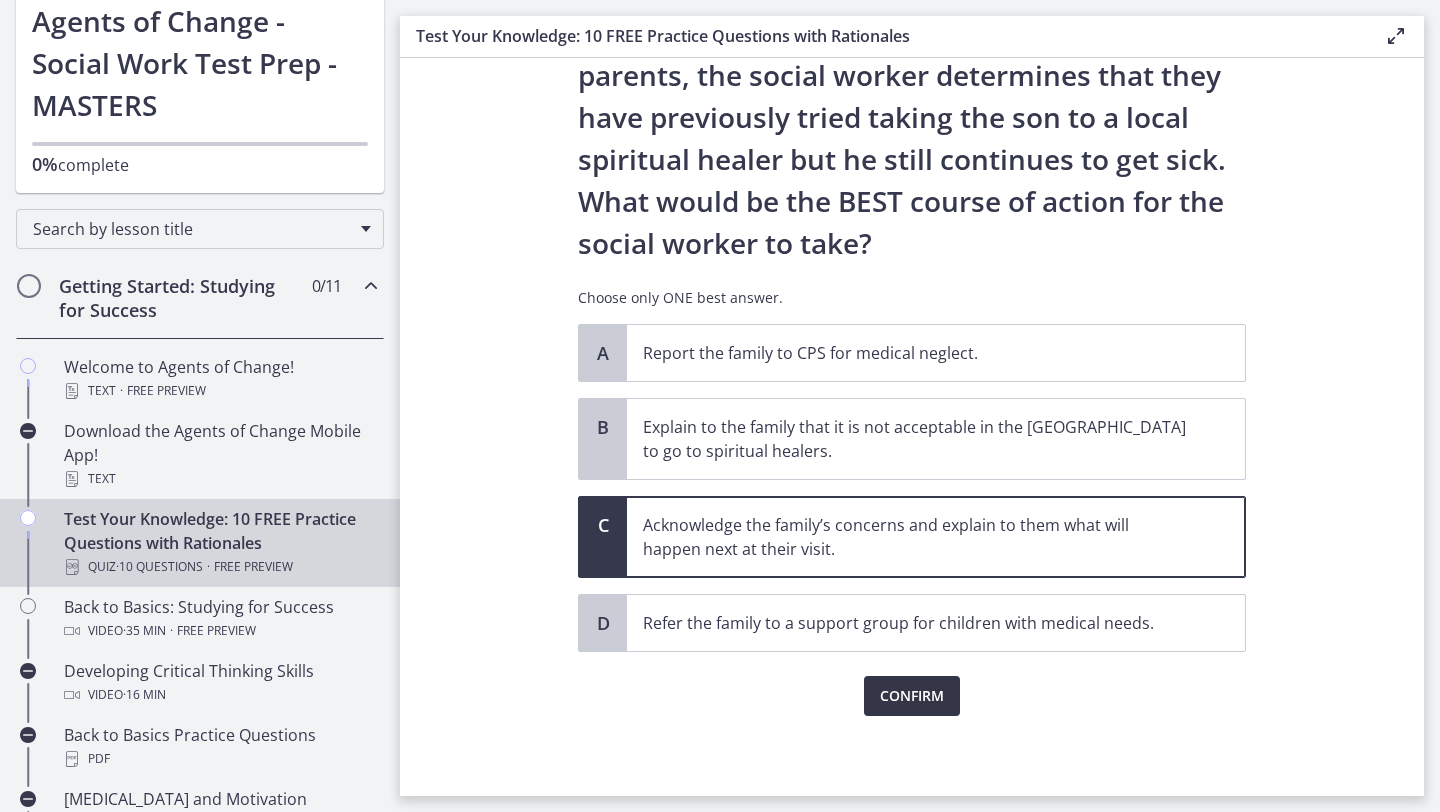 click on "Confirm" at bounding box center (912, 696) 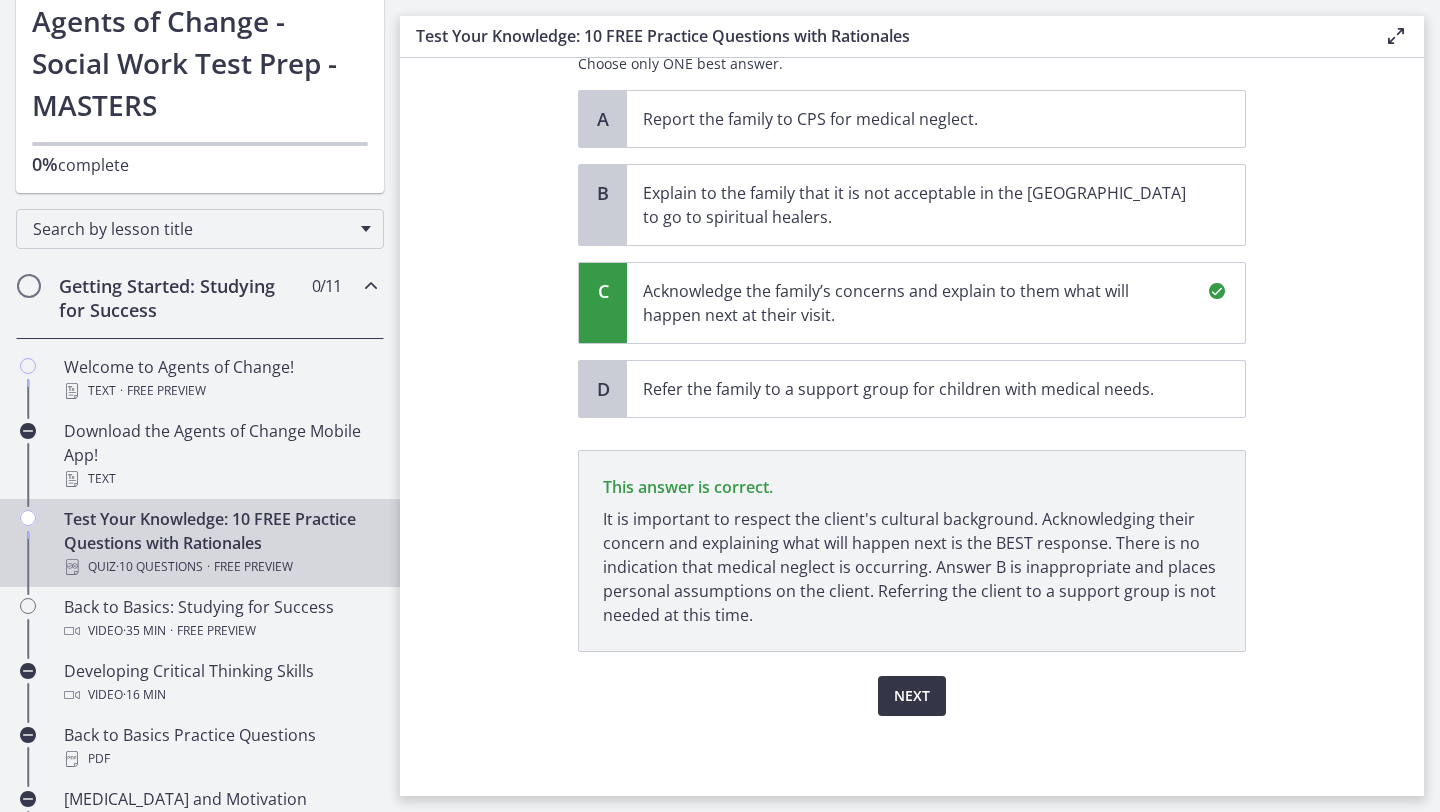 scroll, scrollTop: 554, scrollLeft: 0, axis: vertical 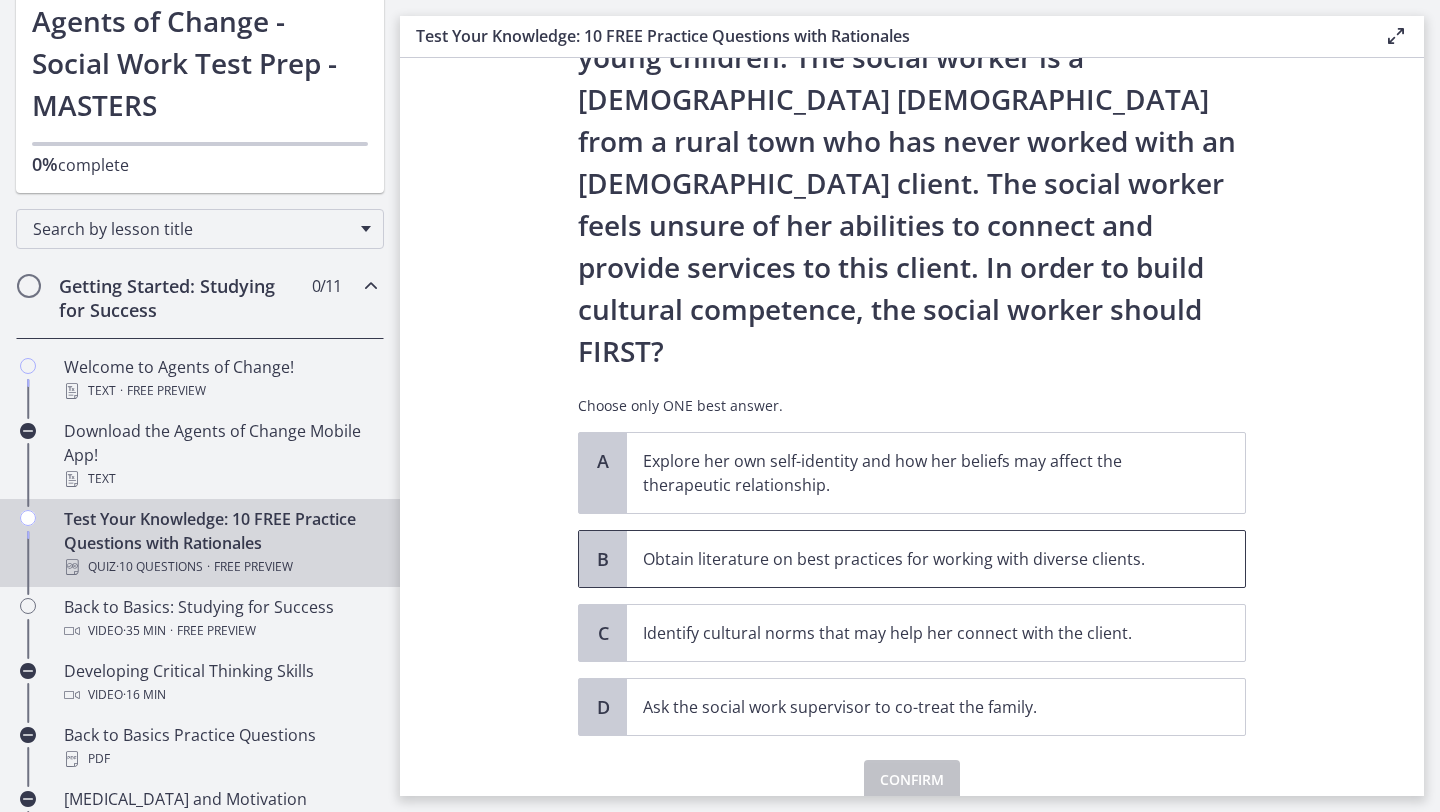 click on "Obtain literature on best practices for working with diverse clients." at bounding box center [936, 559] 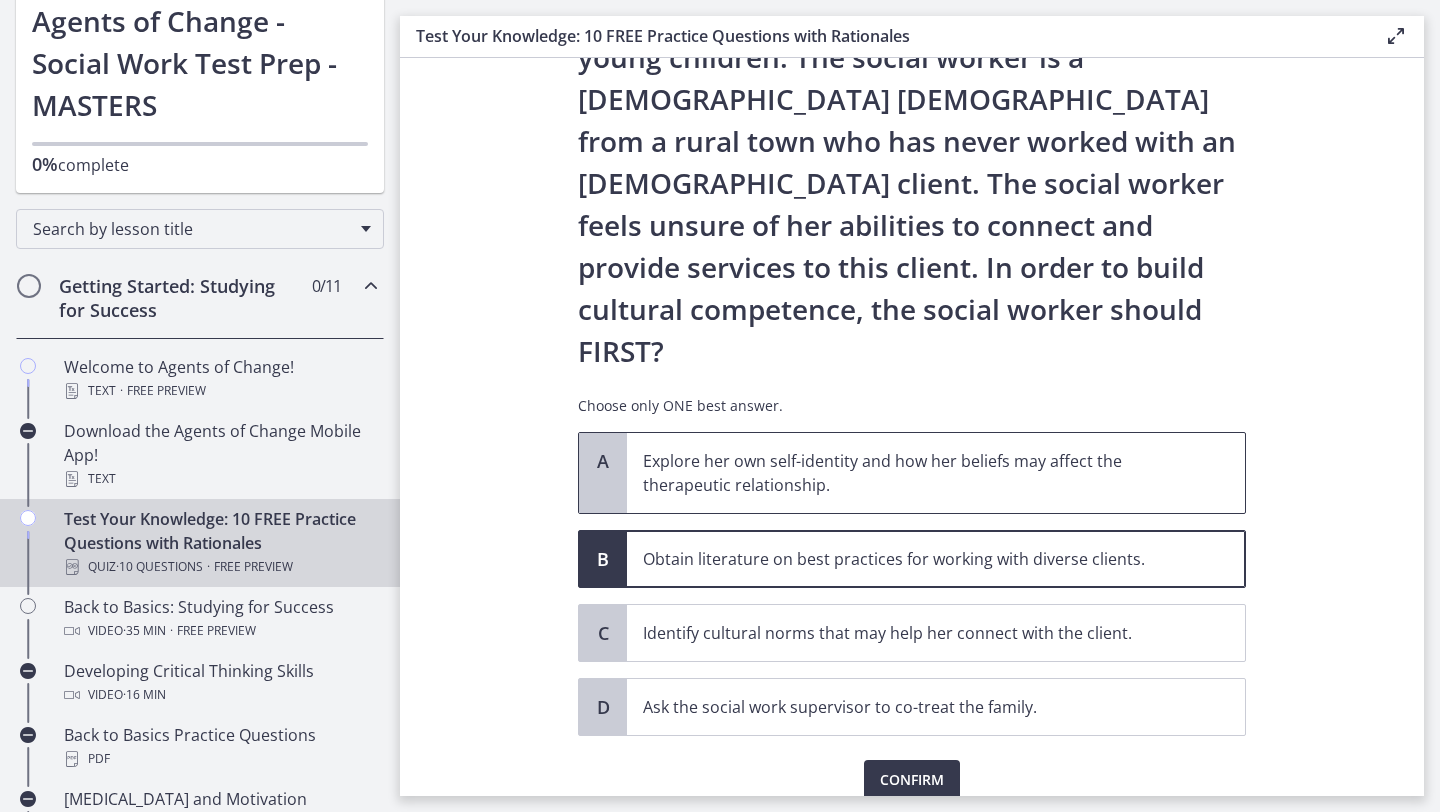 click on "Explore her own self-identity and how her beliefs may affect the therapeutic relationship." at bounding box center [936, 473] 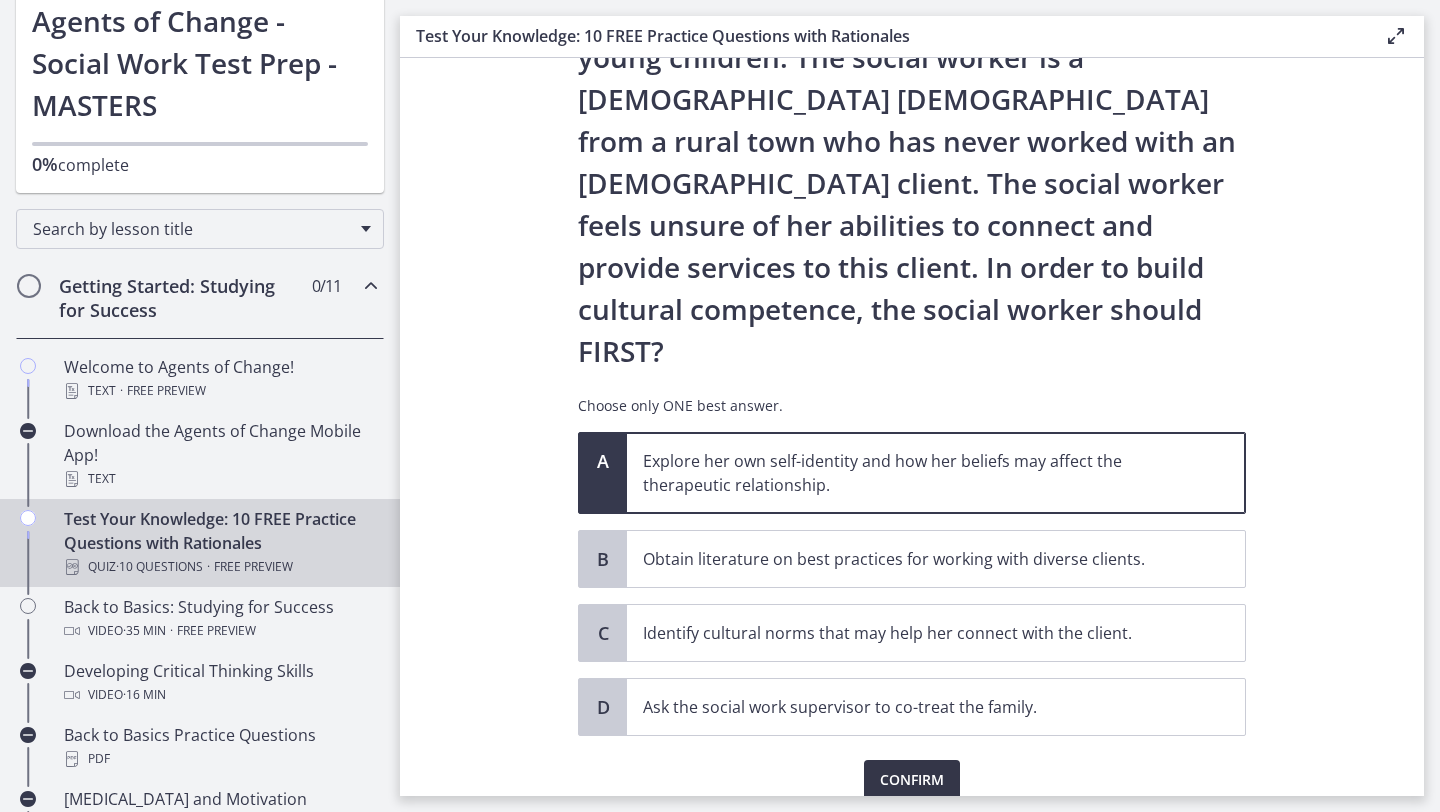 click on "Confirm" at bounding box center (912, 780) 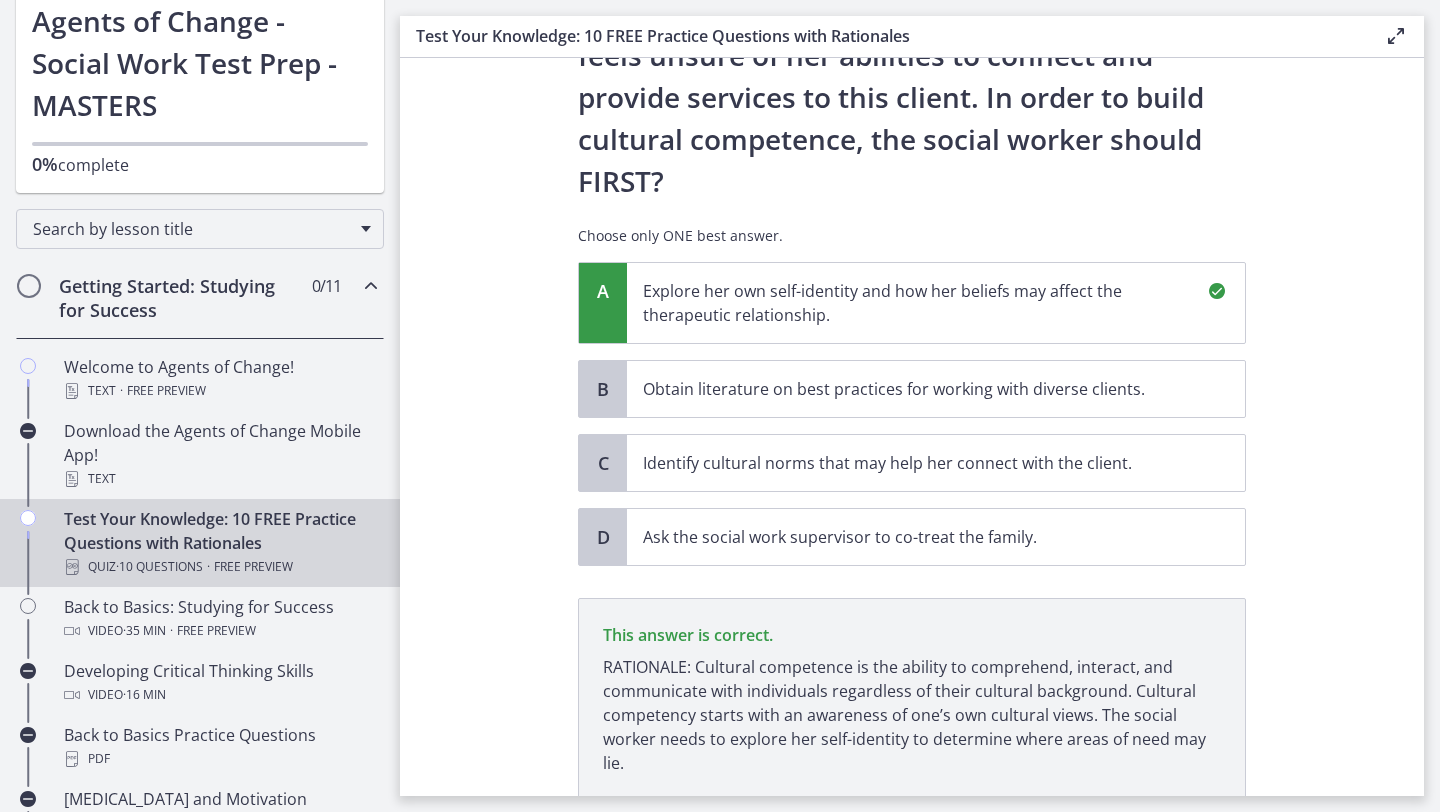 scroll, scrollTop: 446, scrollLeft: 0, axis: vertical 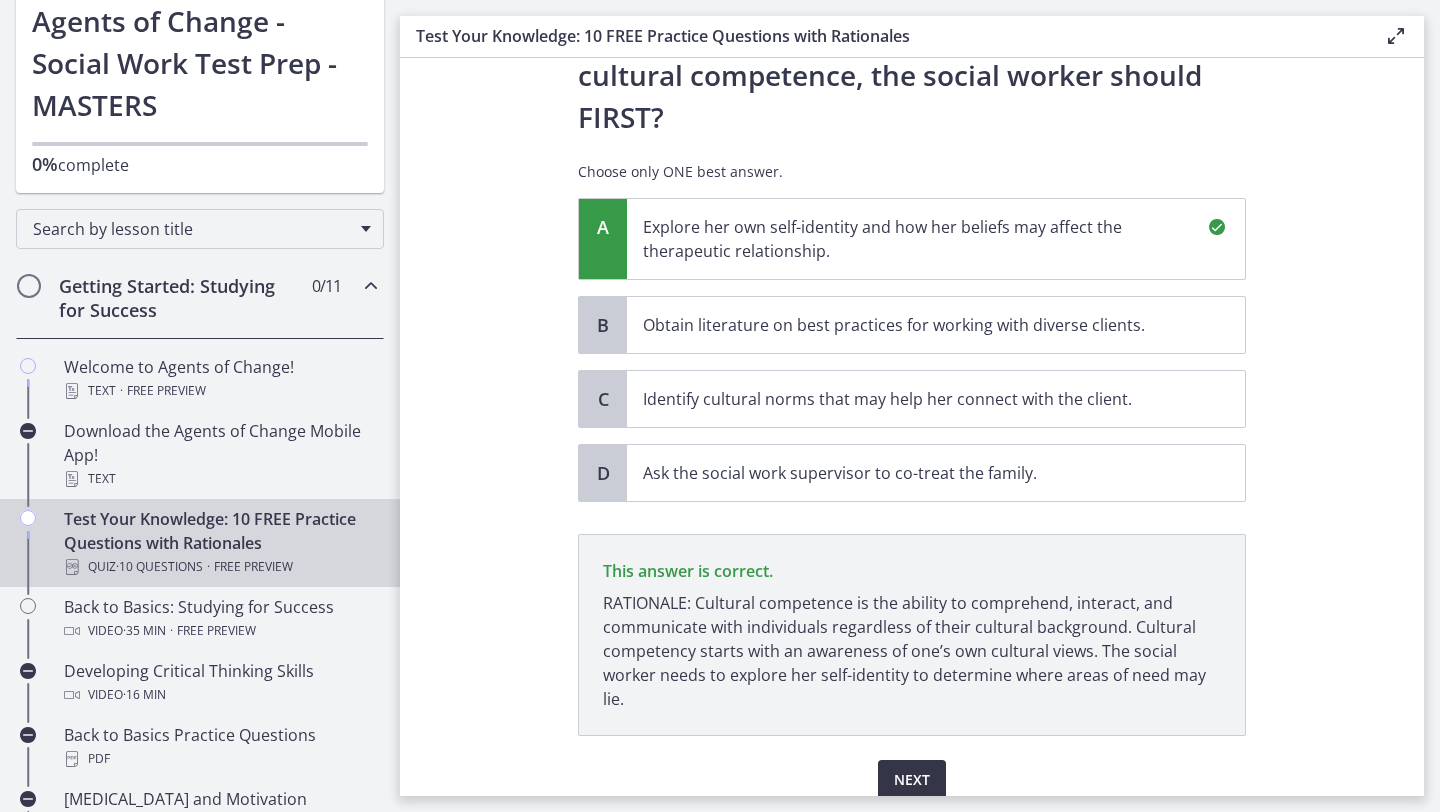 click on "Next" at bounding box center [912, 780] 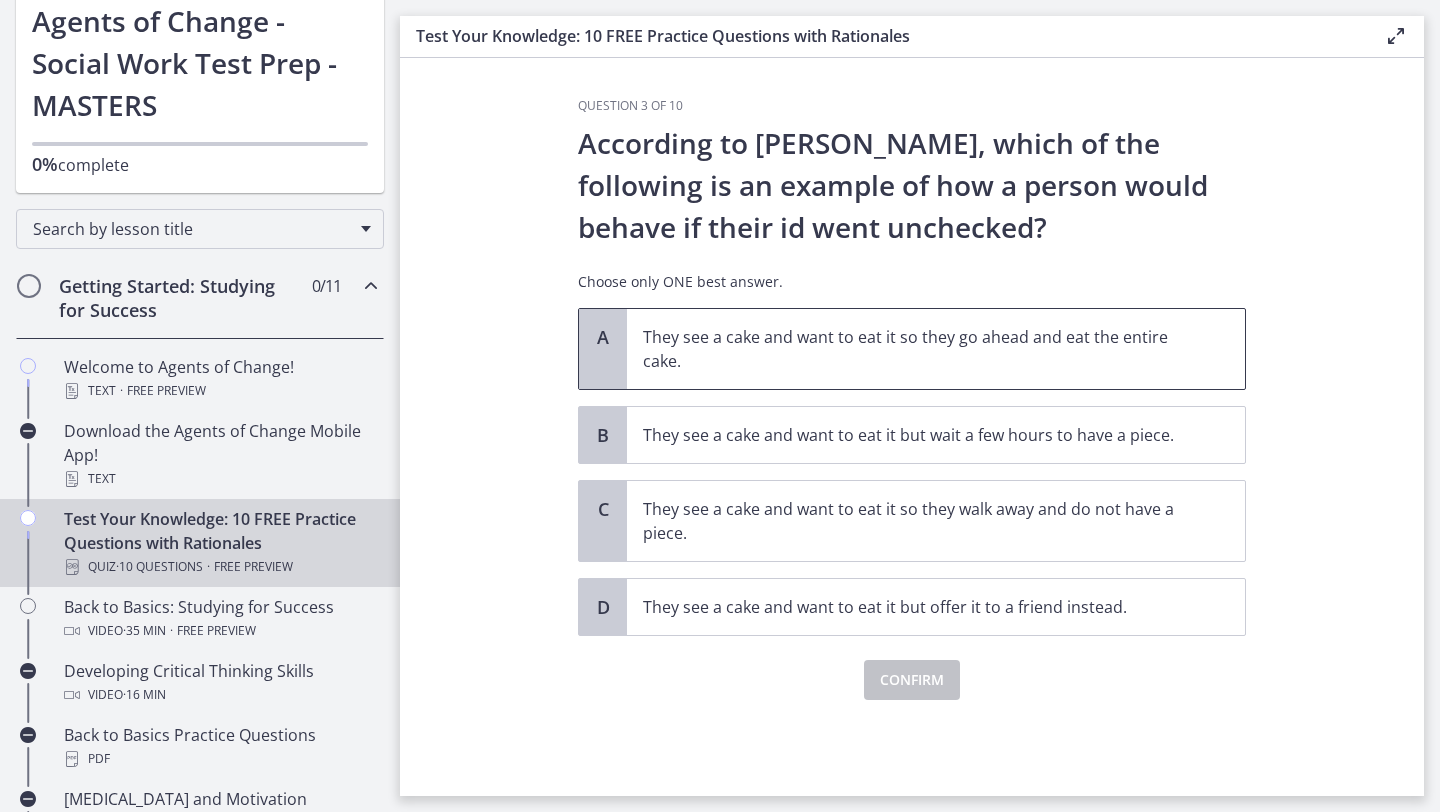 click on "They see a cake and want to eat it so they go ahead and eat the entire cake." at bounding box center [916, 349] 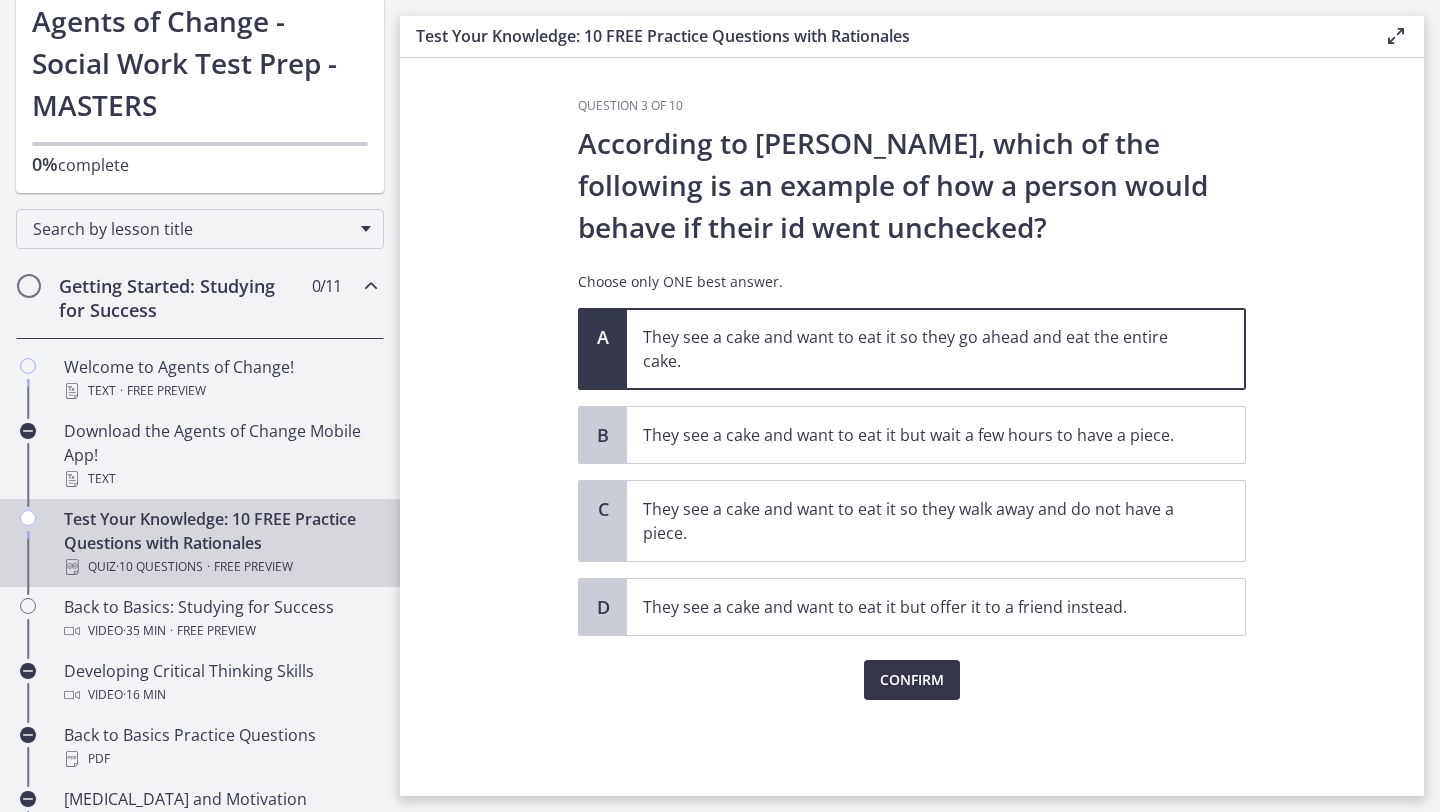 click on "Confirm" at bounding box center [912, 680] 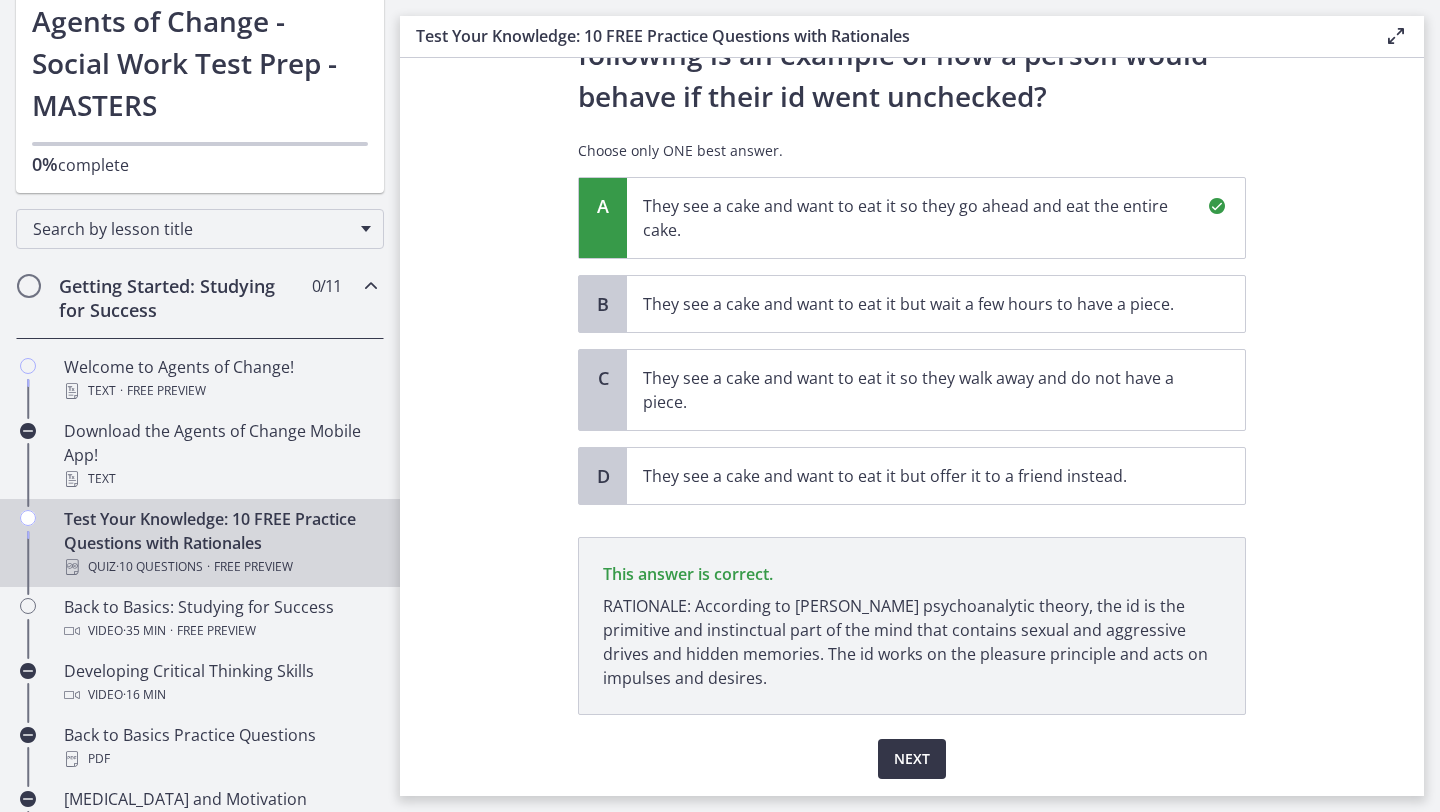 scroll, scrollTop: 194, scrollLeft: 0, axis: vertical 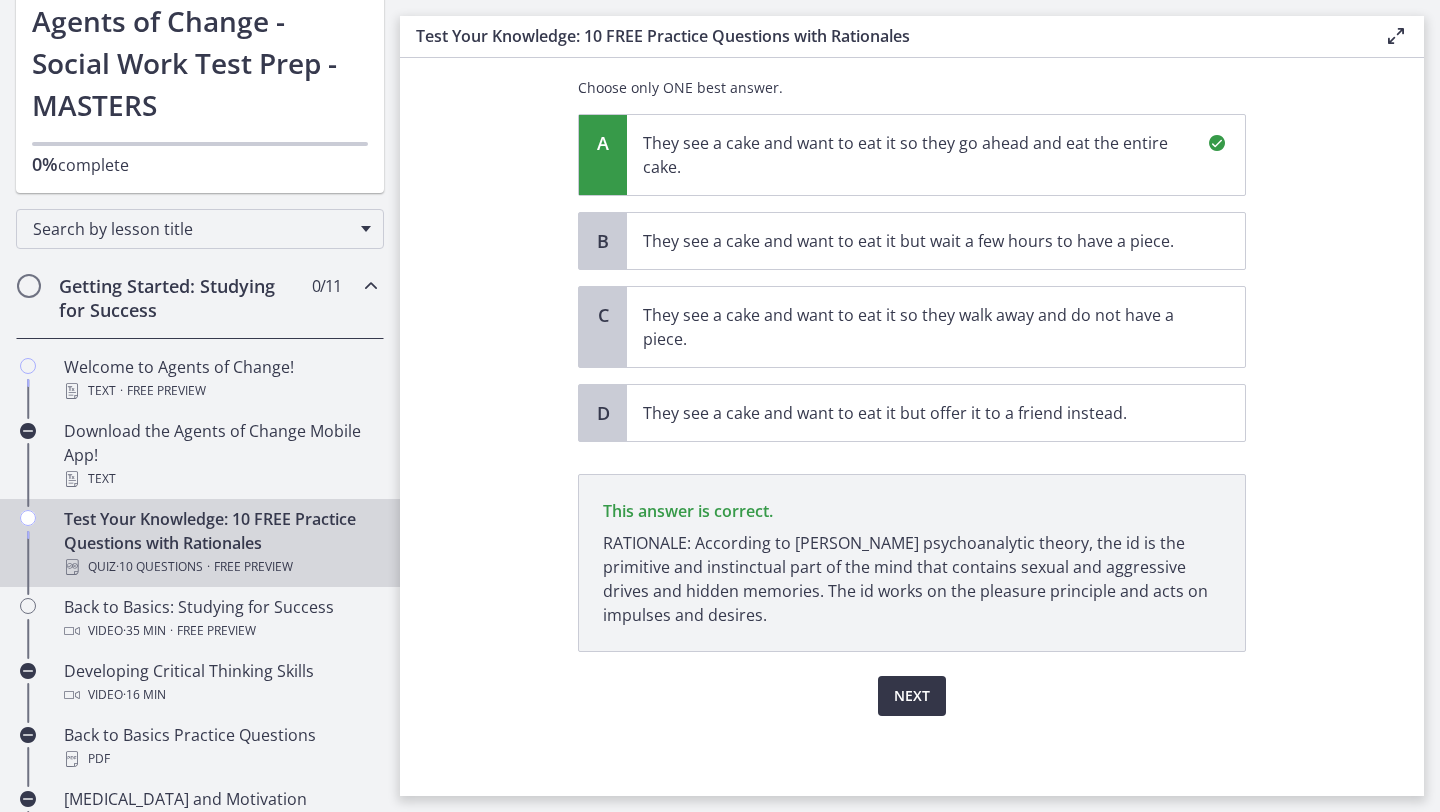 click on "Next" at bounding box center [912, 696] 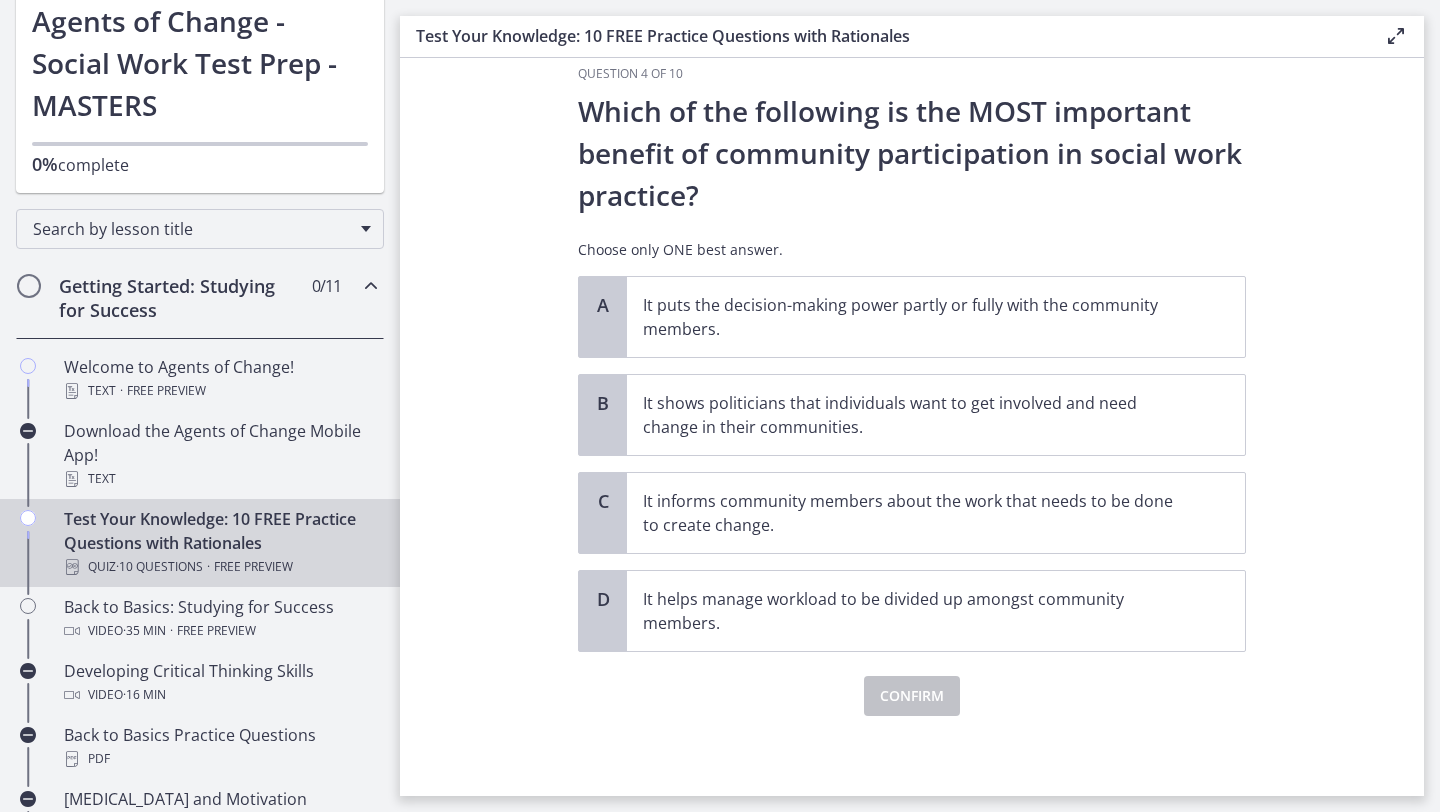 scroll, scrollTop: 0, scrollLeft: 0, axis: both 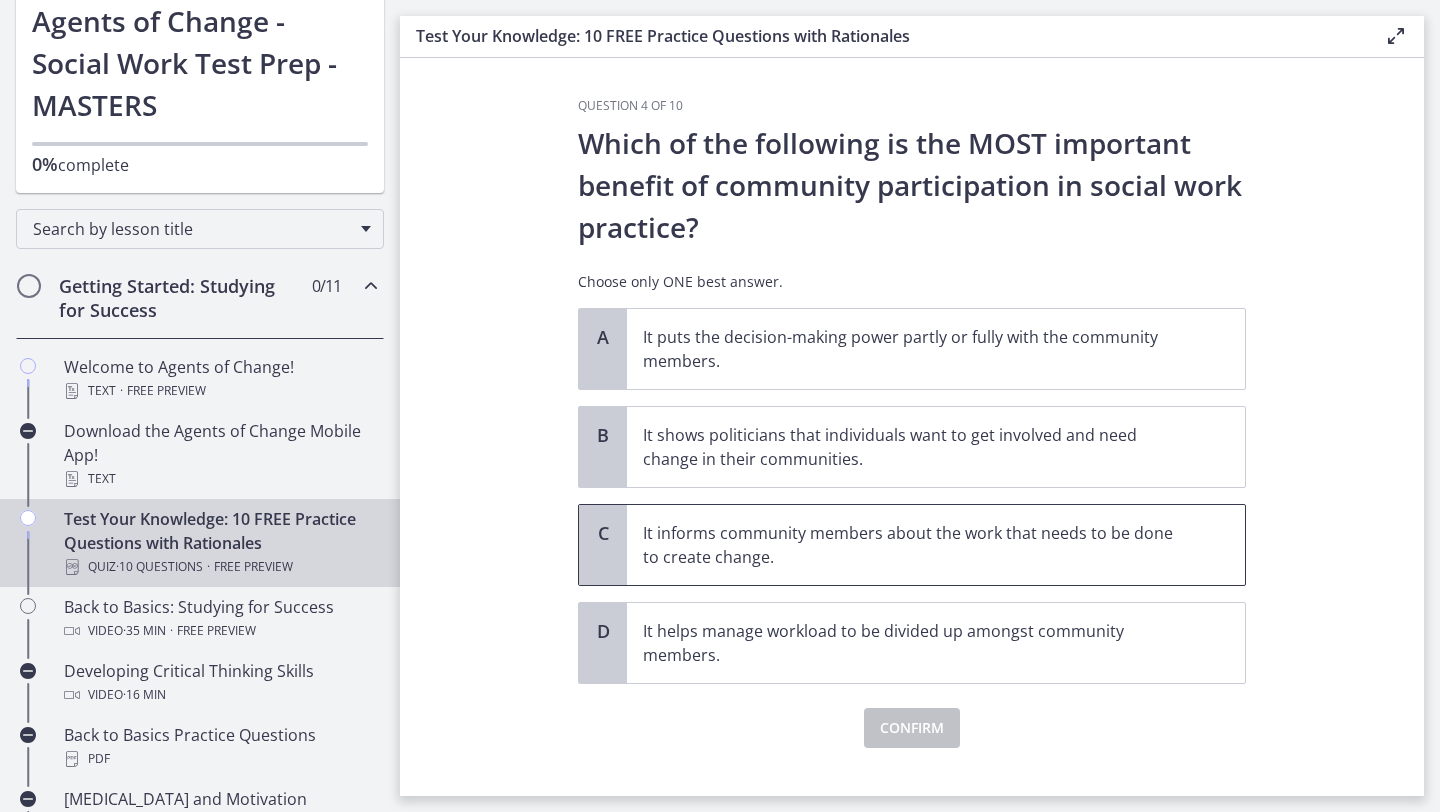 click on "It informs community members about the work that needs to be done to create change." at bounding box center [936, 545] 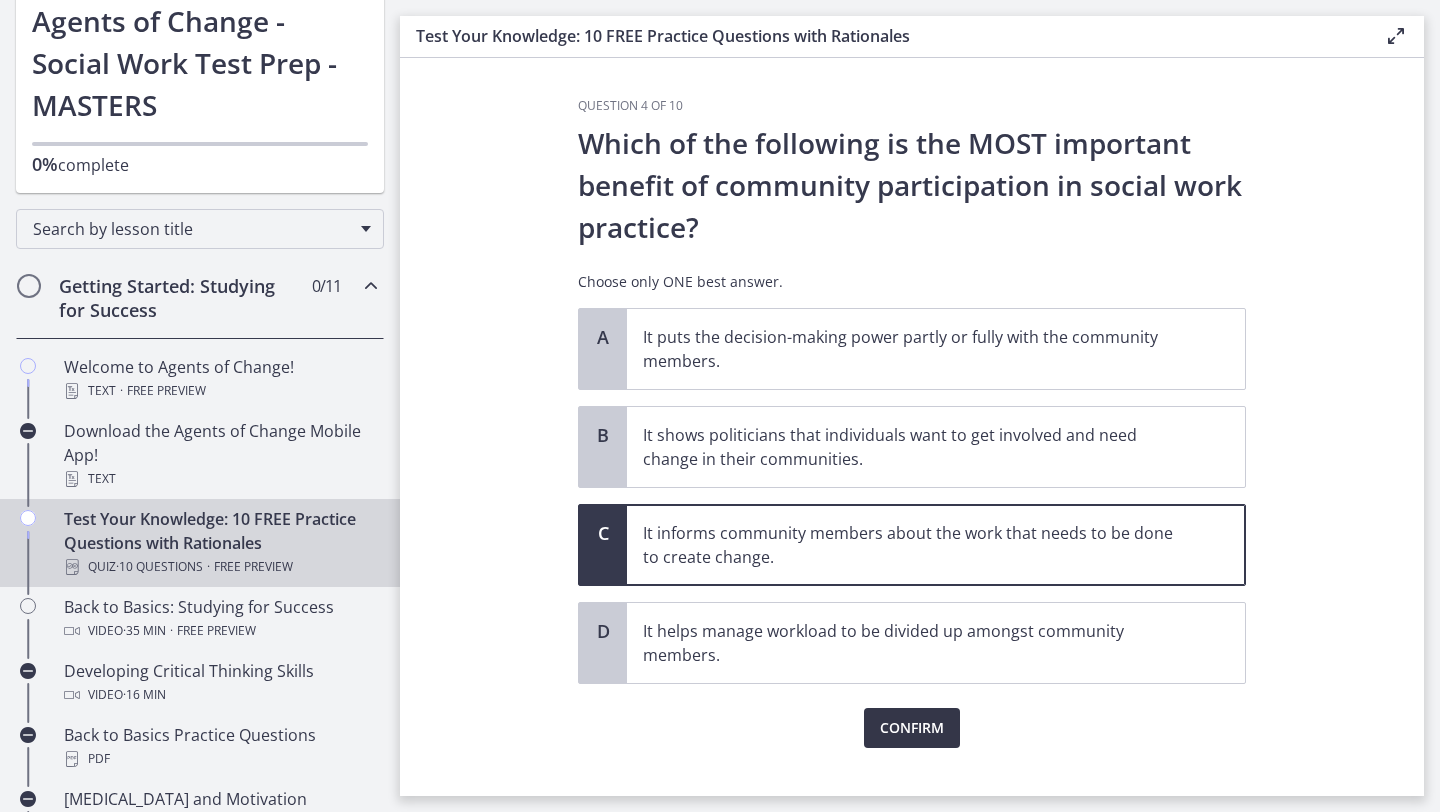 click on "Confirm" at bounding box center [912, 728] 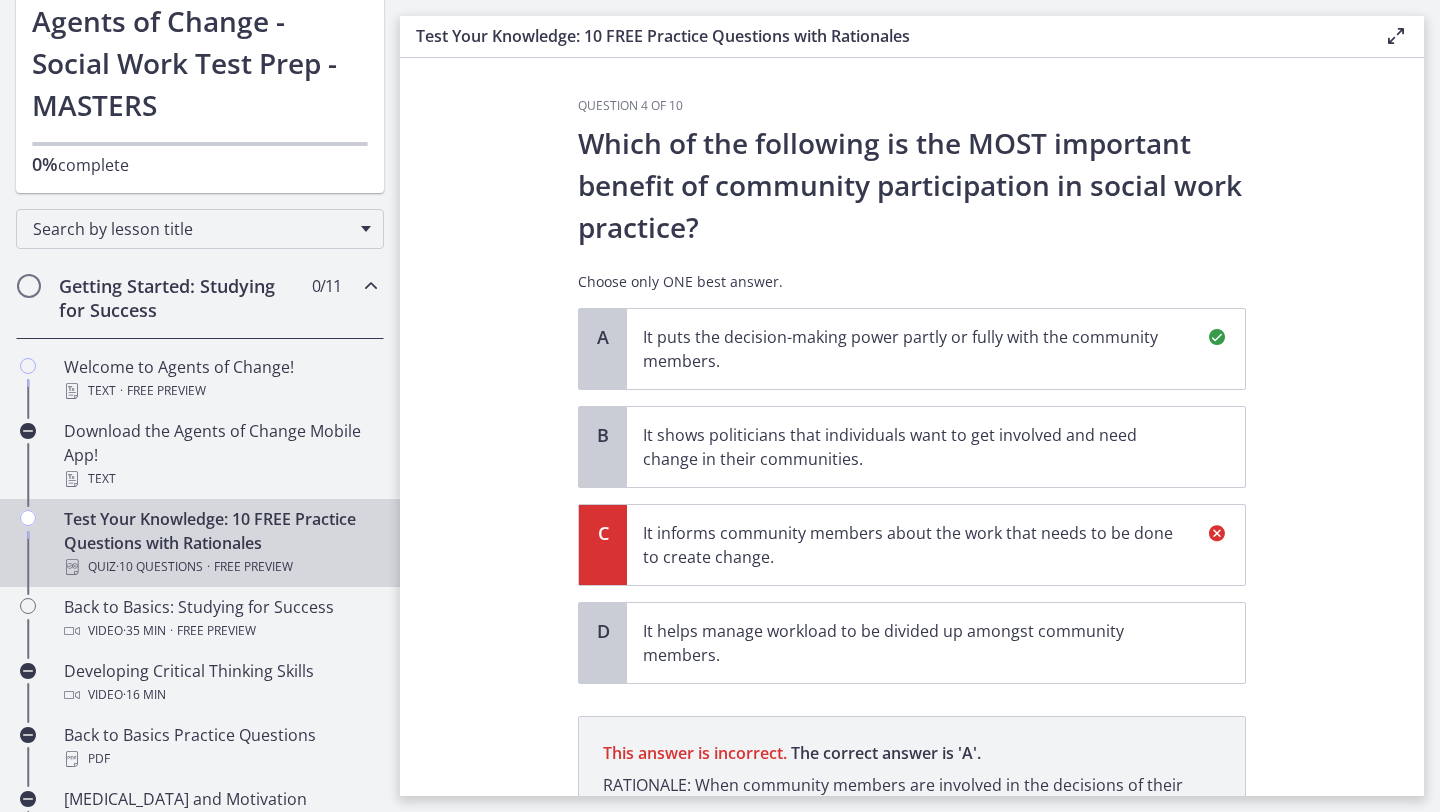 scroll, scrollTop: 242, scrollLeft: 0, axis: vertical 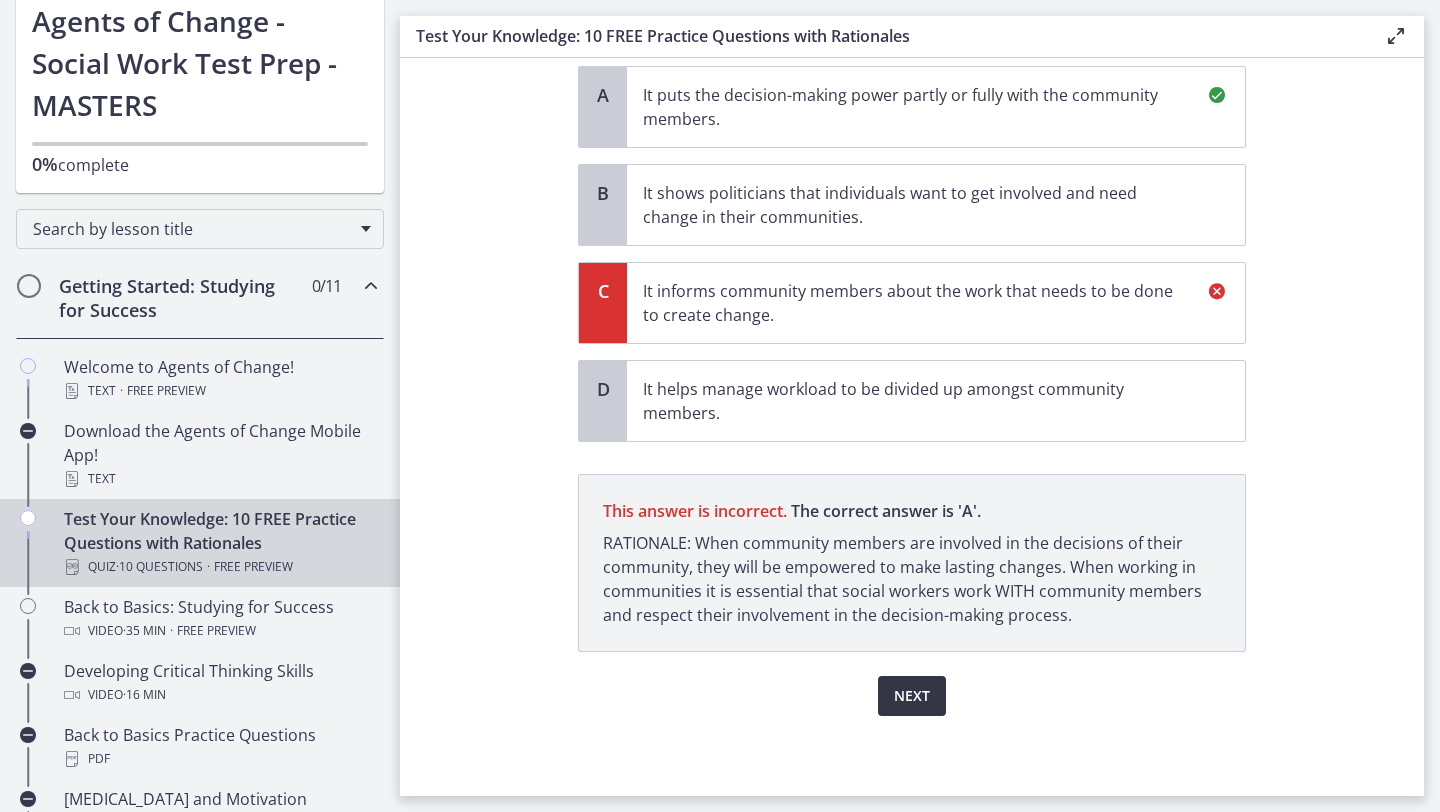 click on "Next" at bounding box center (912, 696) 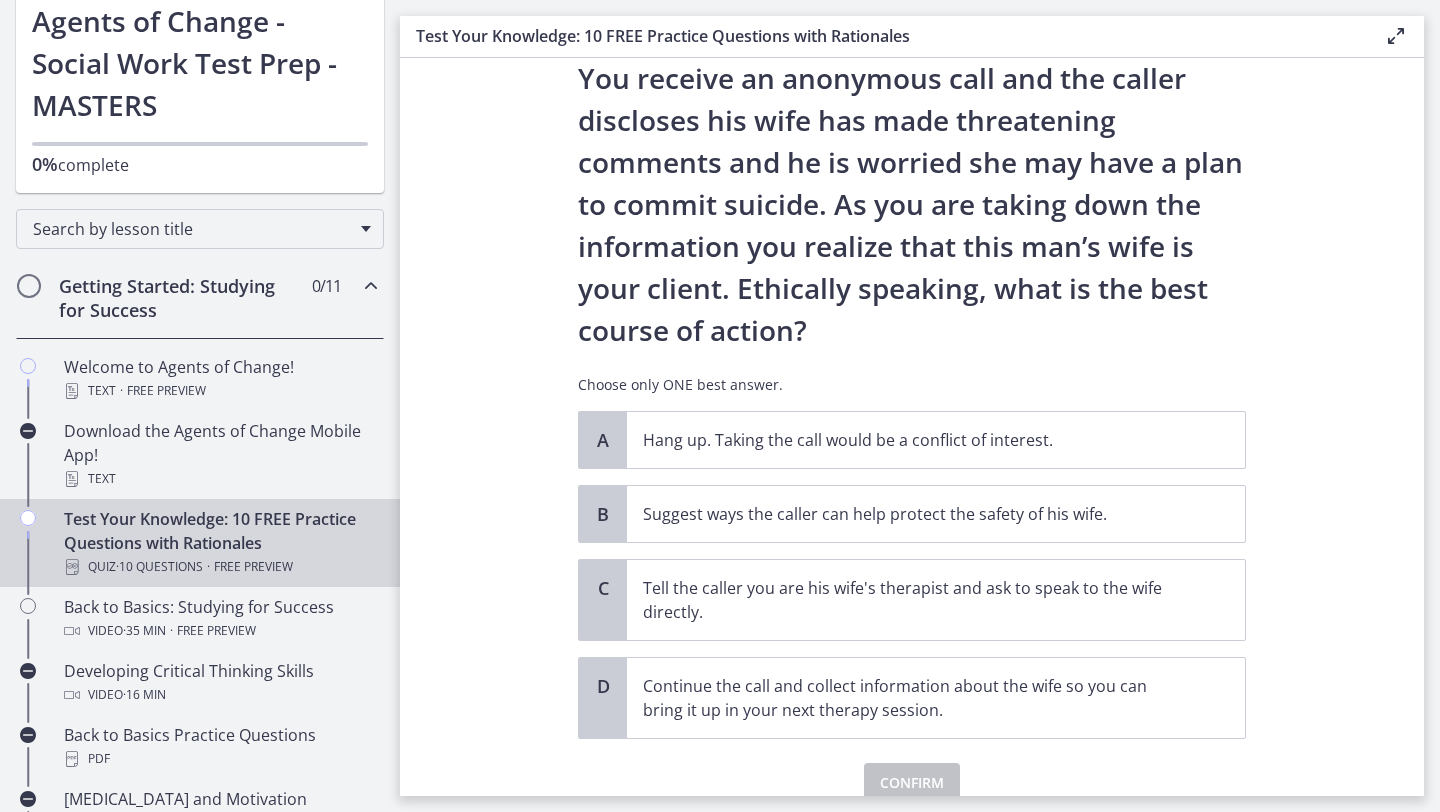 scroll, scrollTop: 194, scrollLeft: 0, axis: vertical 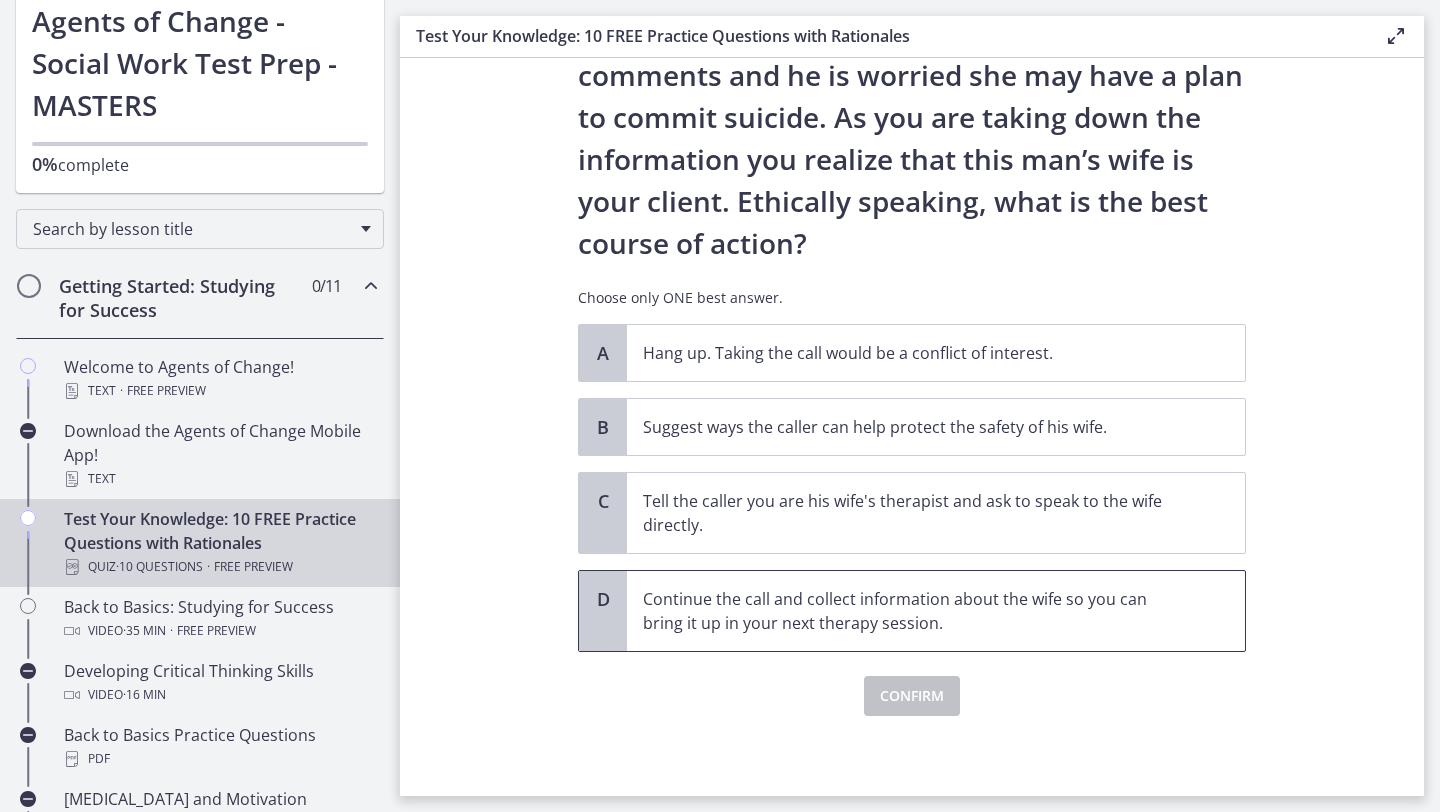 click on "Continue the call and collect information about the wife so you can bring it up in your next therapy session." at bounding box center [916, 611] 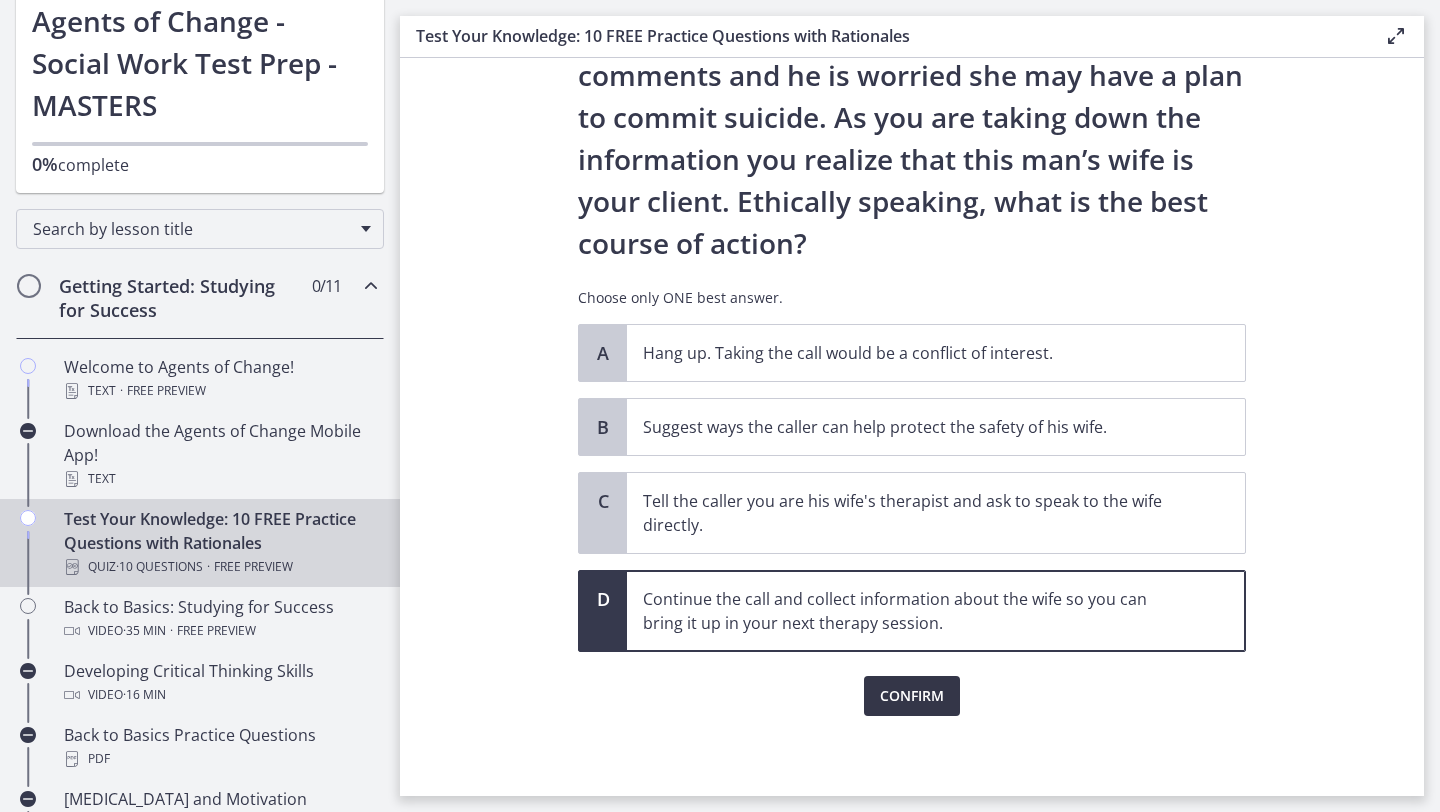 click on "Confirm" at bounding box center (912, 696) 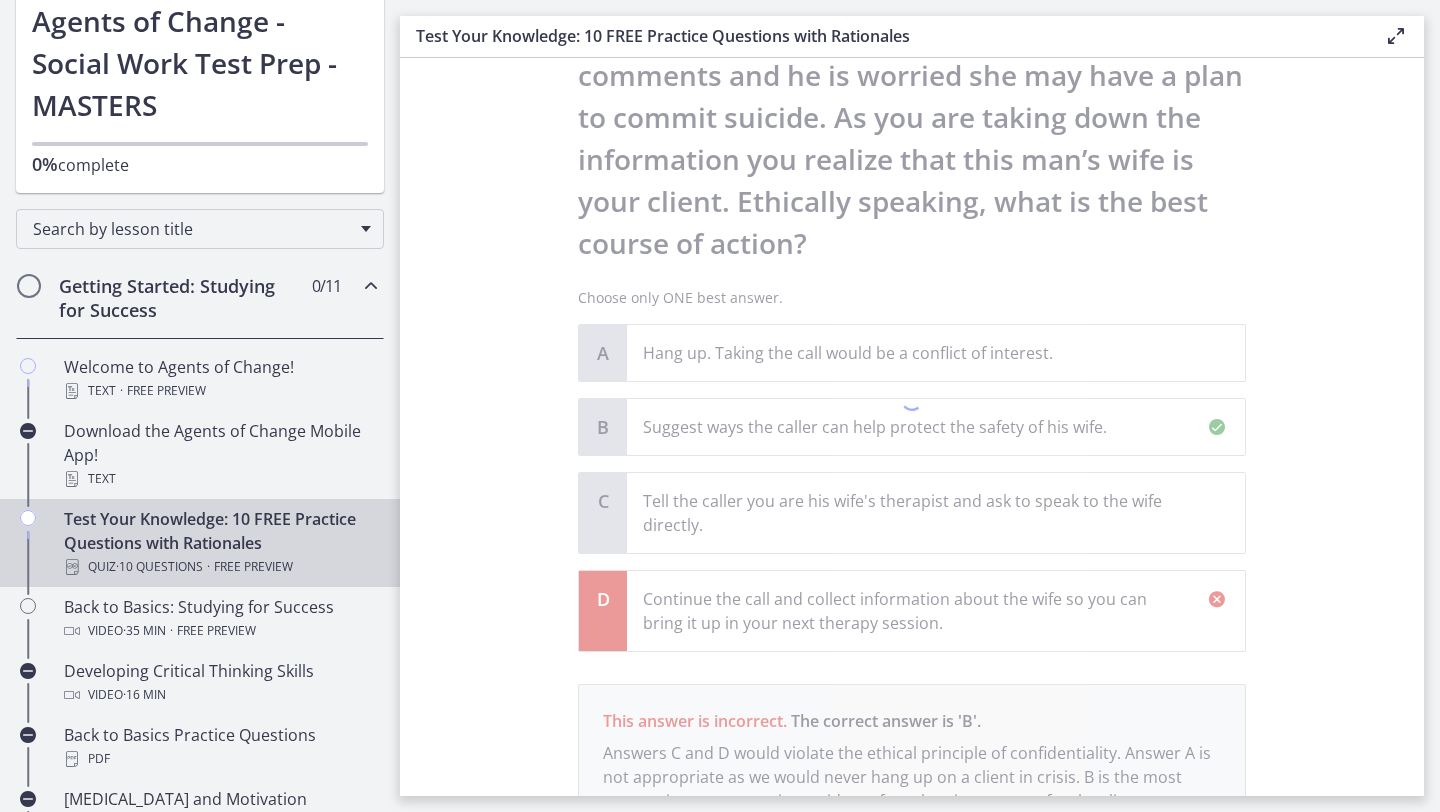 scroll, scrollTop: 380, scrollLeft: 0, axis: vertical 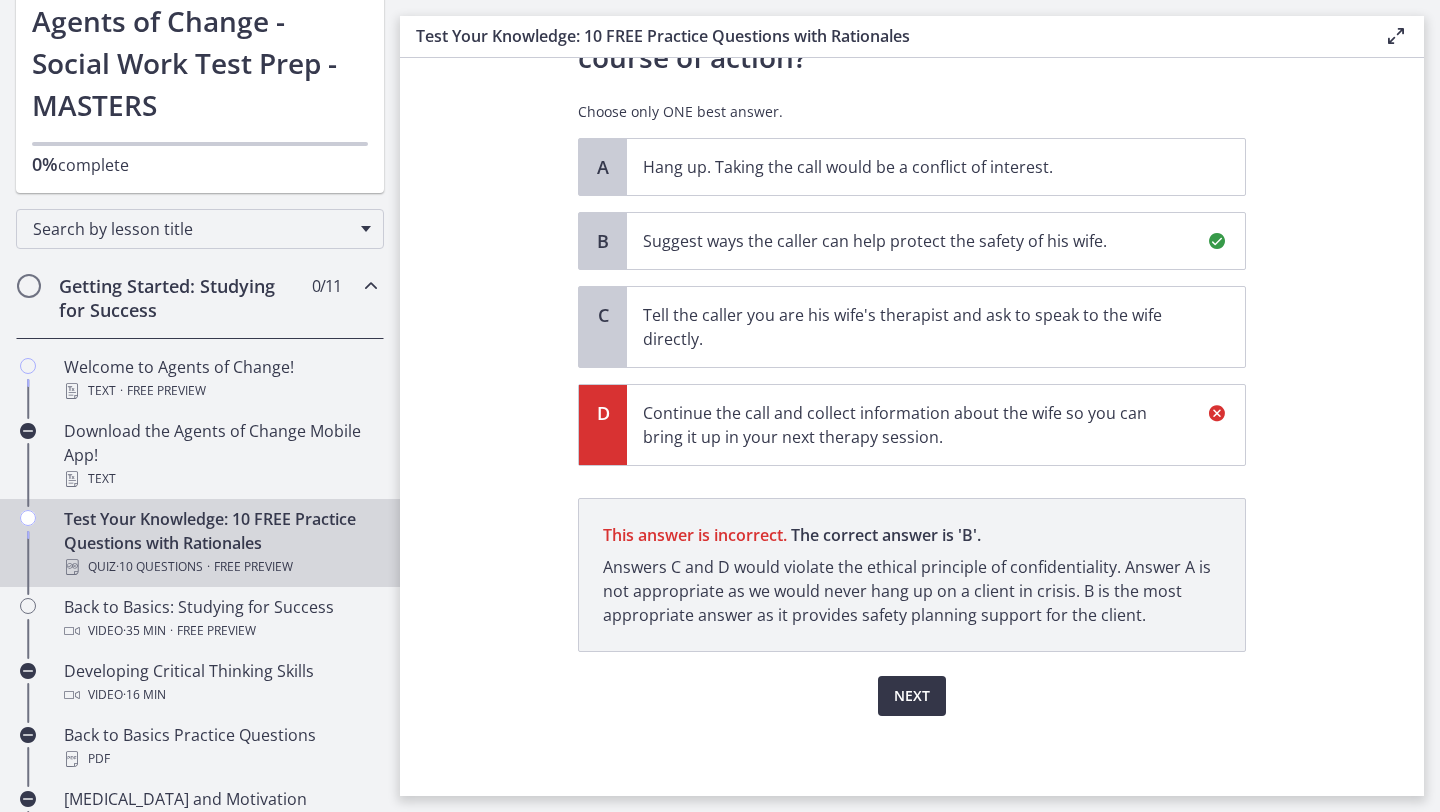 click on "Next" at bounding box center [912, 696] 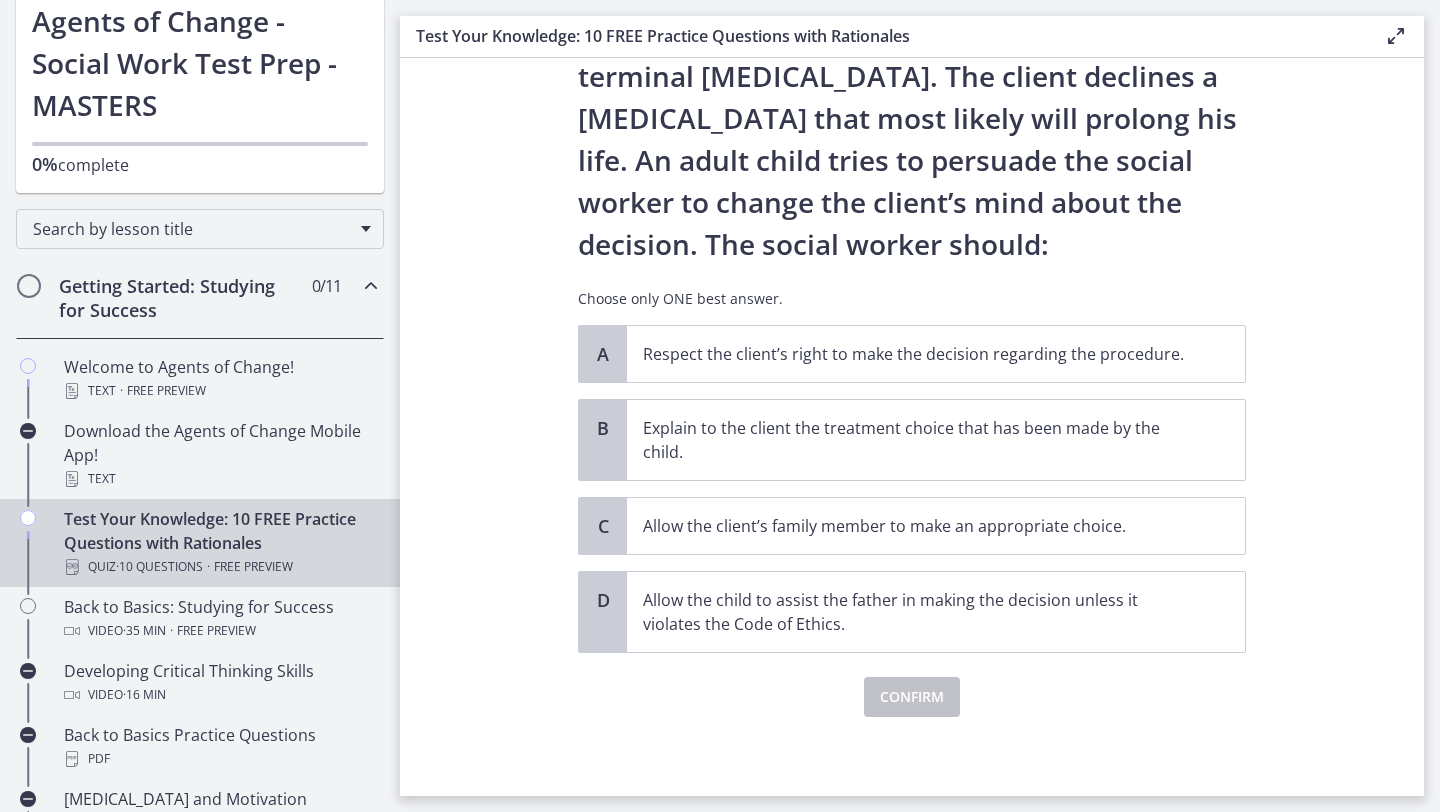 scroll, scrollTop: 152, scrollLeft: 0, axis: vertical 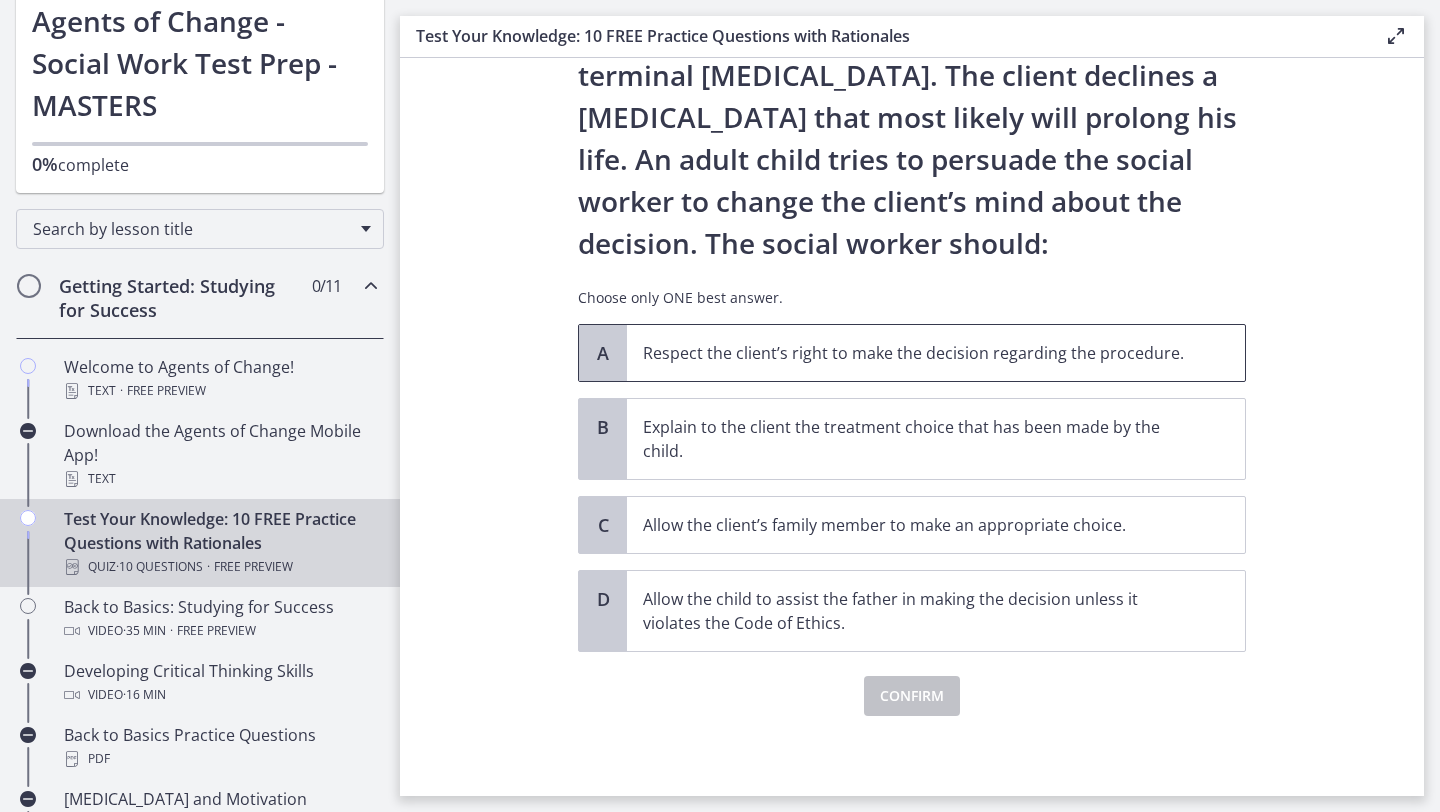 click on "Respect the client’s right to make the decision regarding the procedure." at bounding box center (916, 353) 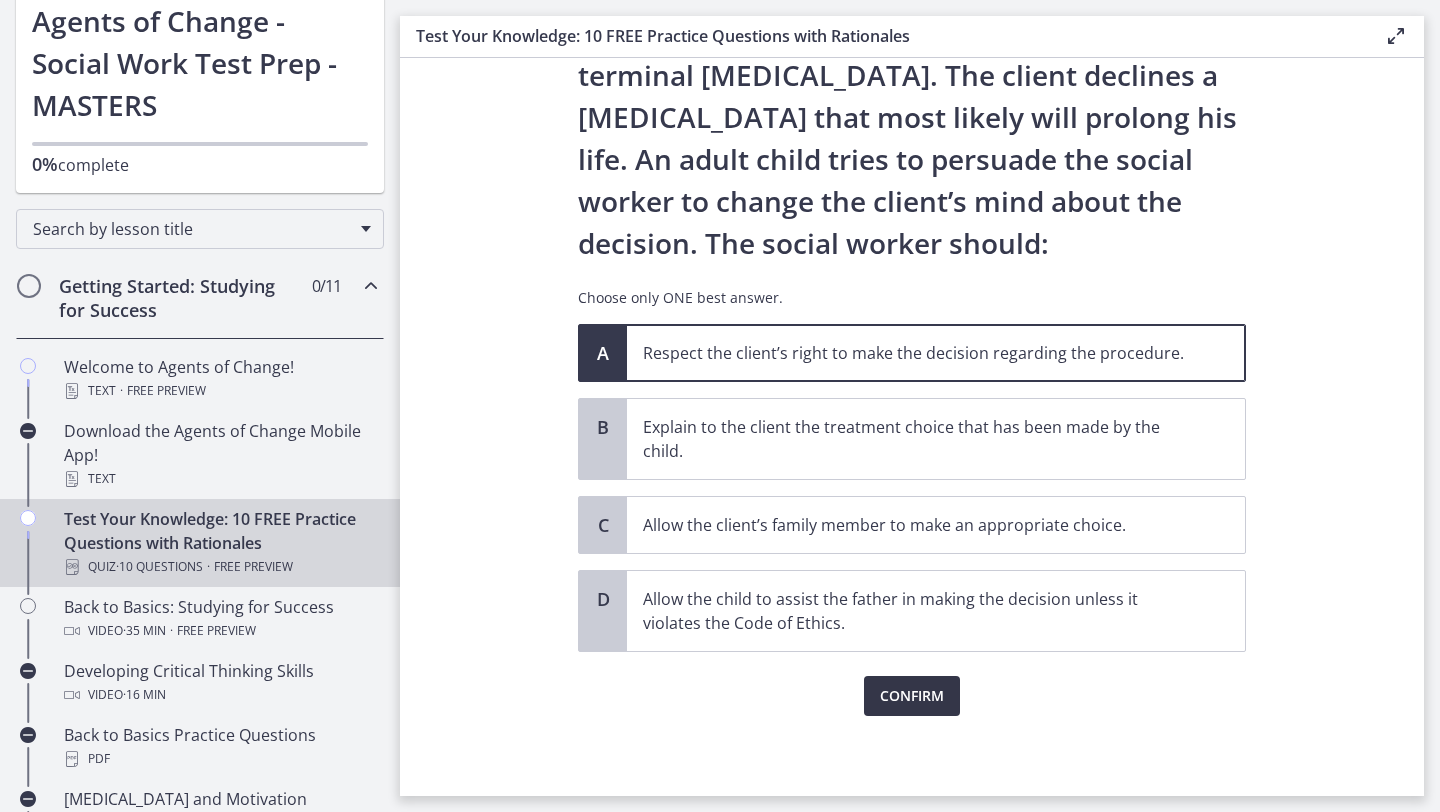 click on "Confirm" at bounding box center [912, 696] 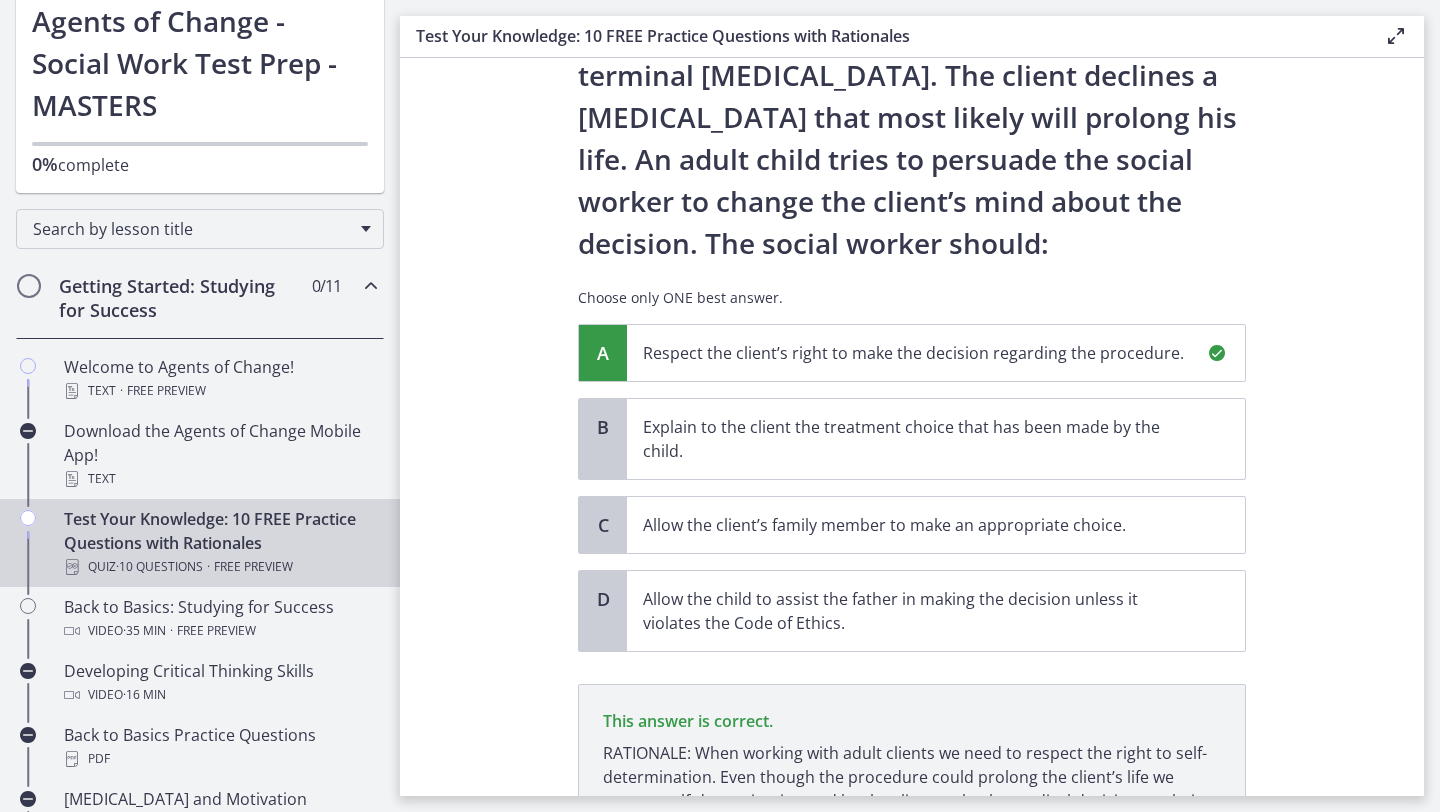scroll, scrollTop: 362, scrollLeft: 0, axis: vertical 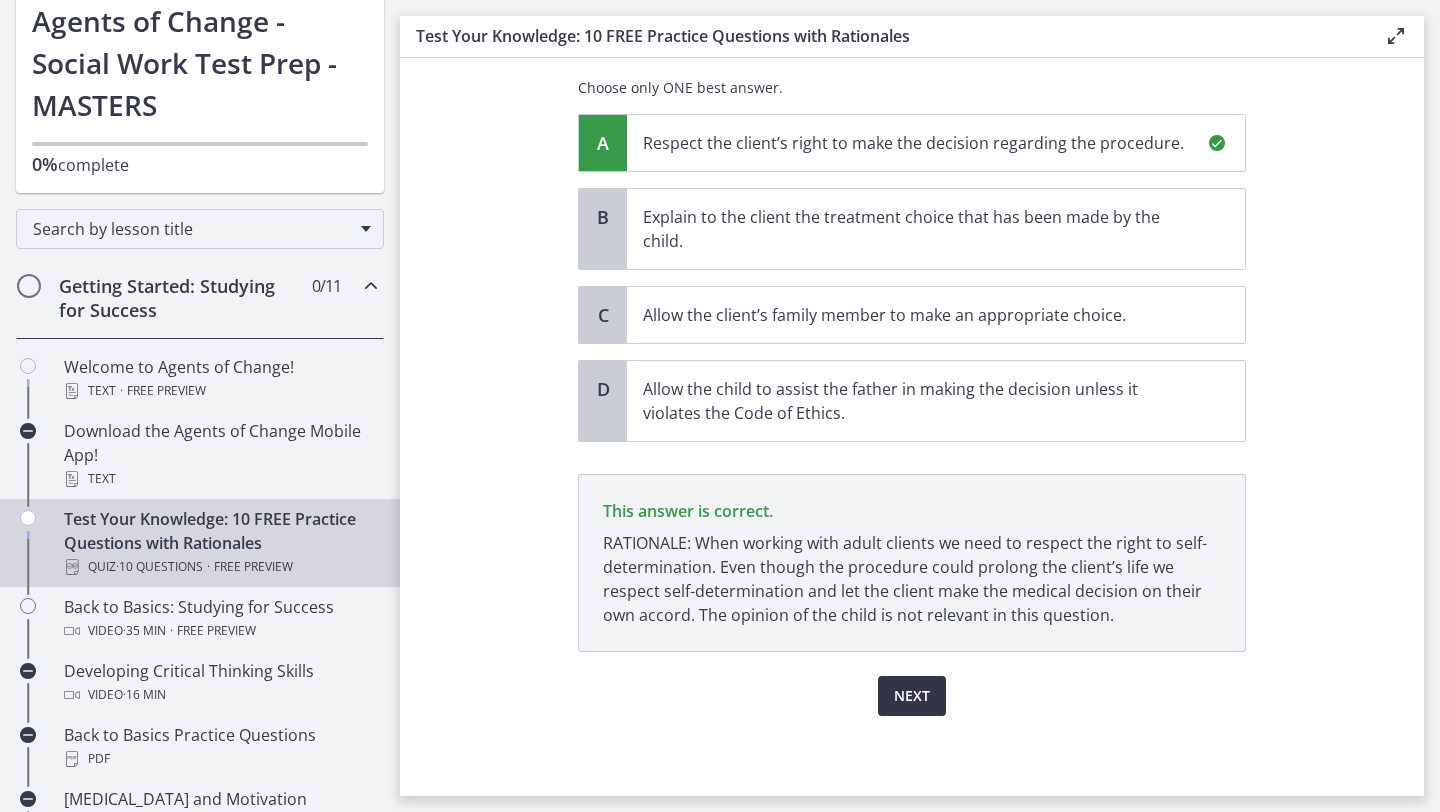 click on "Next" at bounding box center [912, 696] 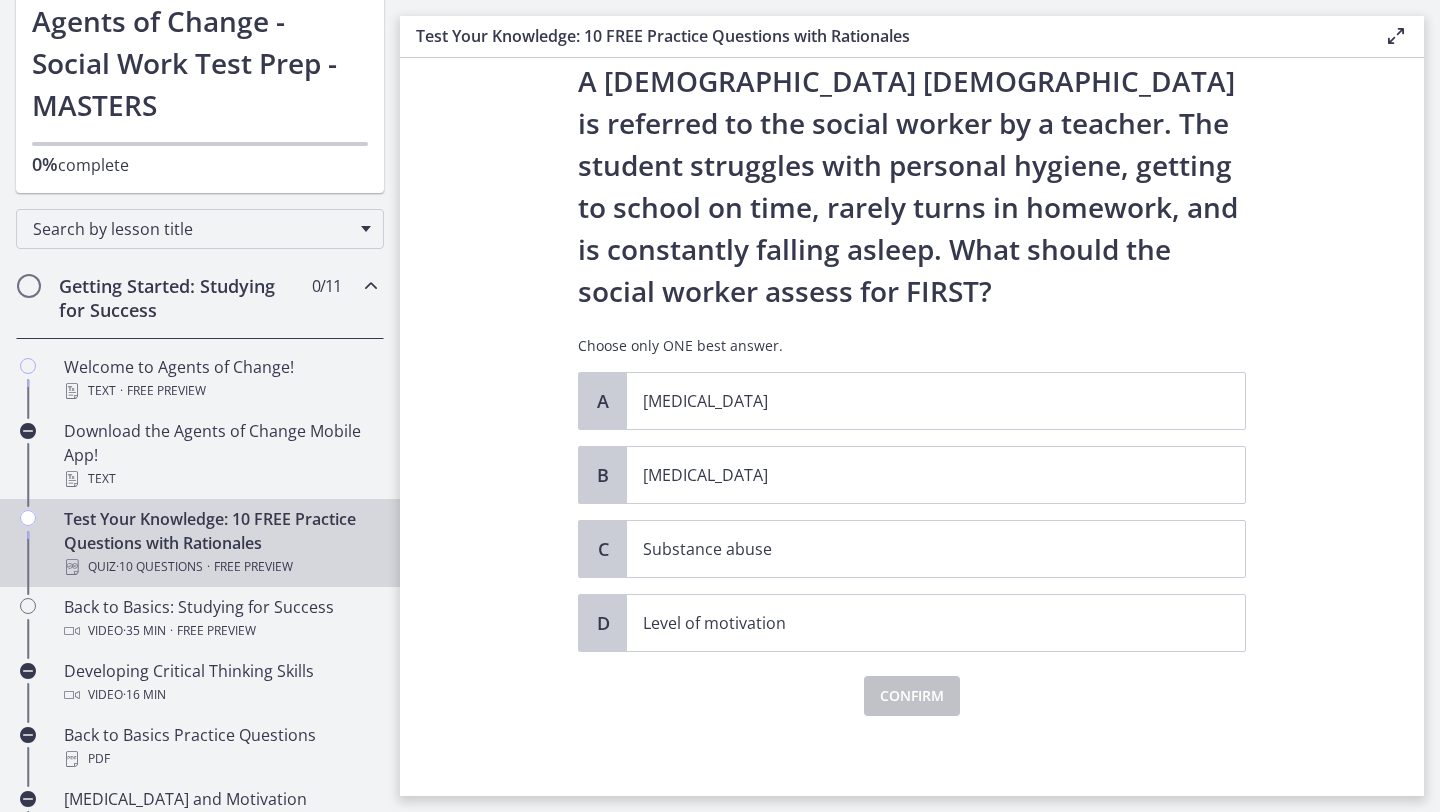 scroll, scrollTop: 0, scrollLeft: 0, axis: both 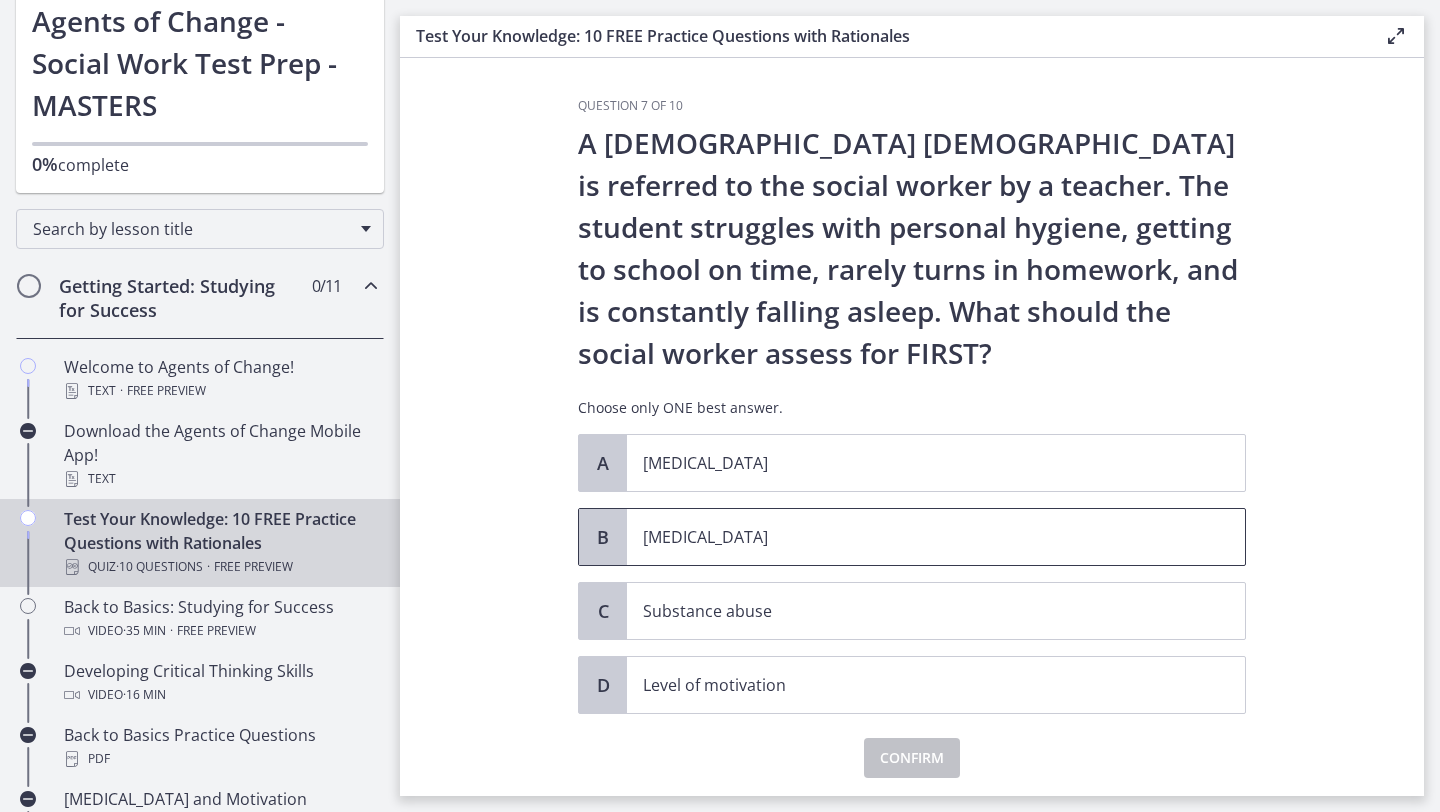 click on "[MEDICAL_DATA]" at bounding box center [916, 537] 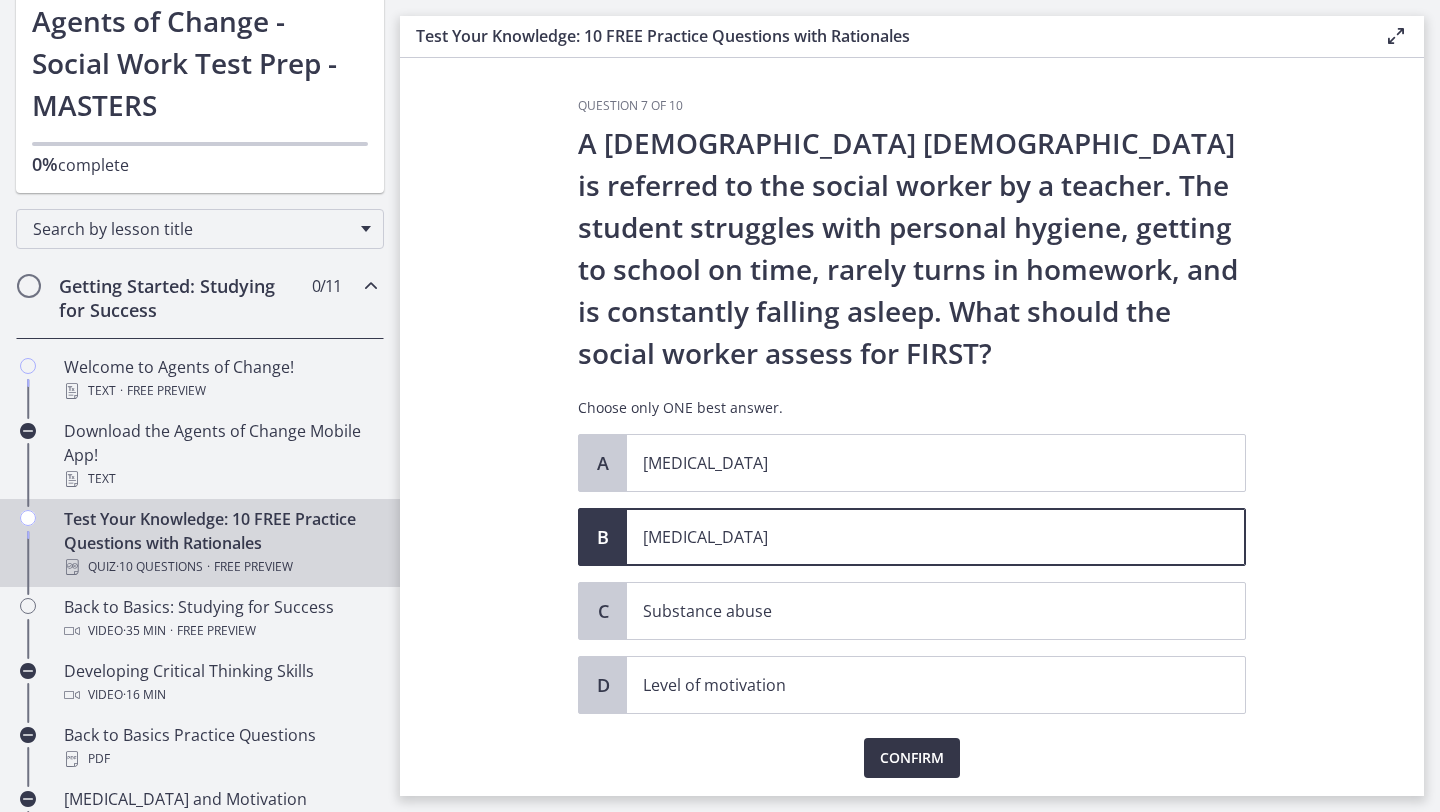 click on "Confirm" at bounding box center [912, 758] 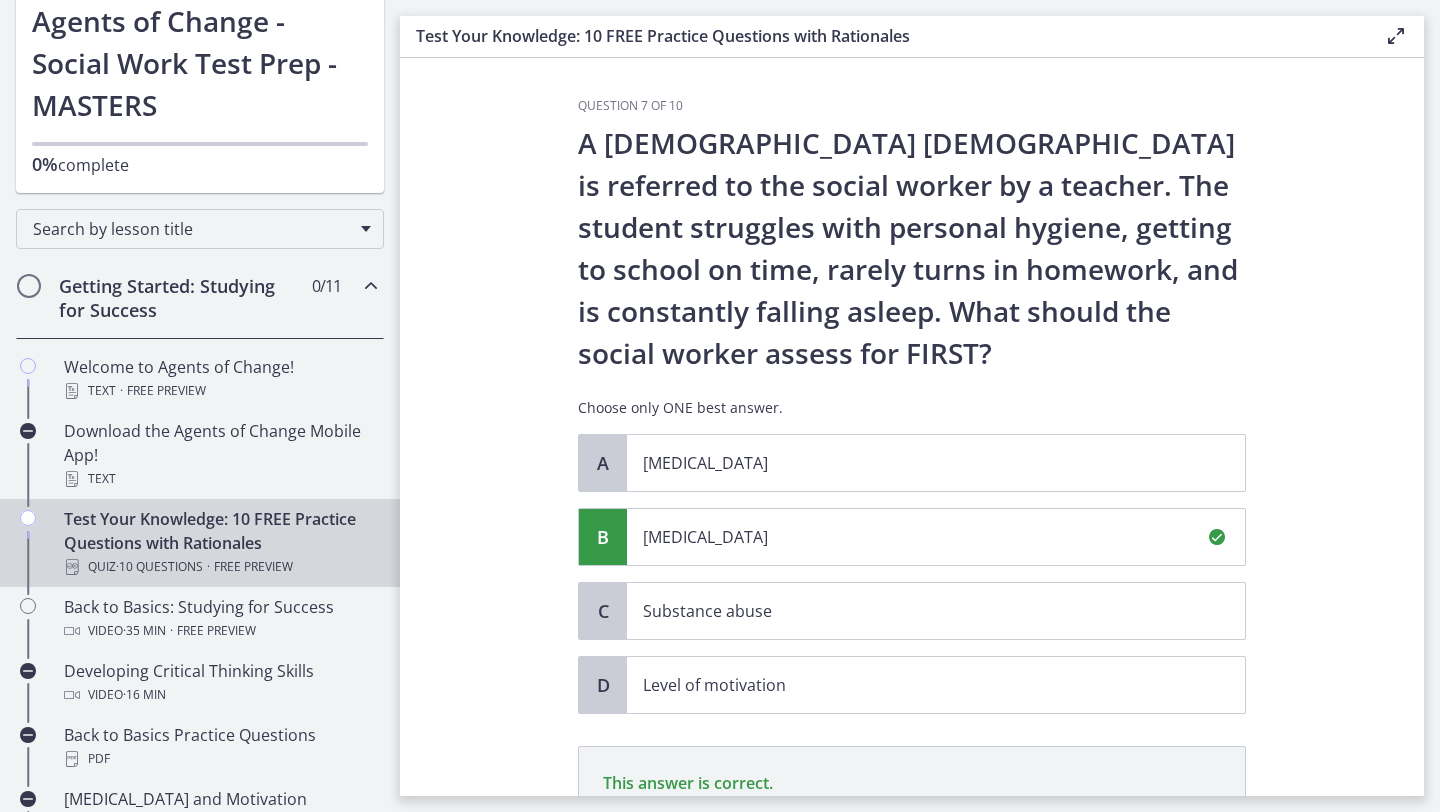 scroll, scrollTop: 296, scrollLeft: 0, axis: vertical 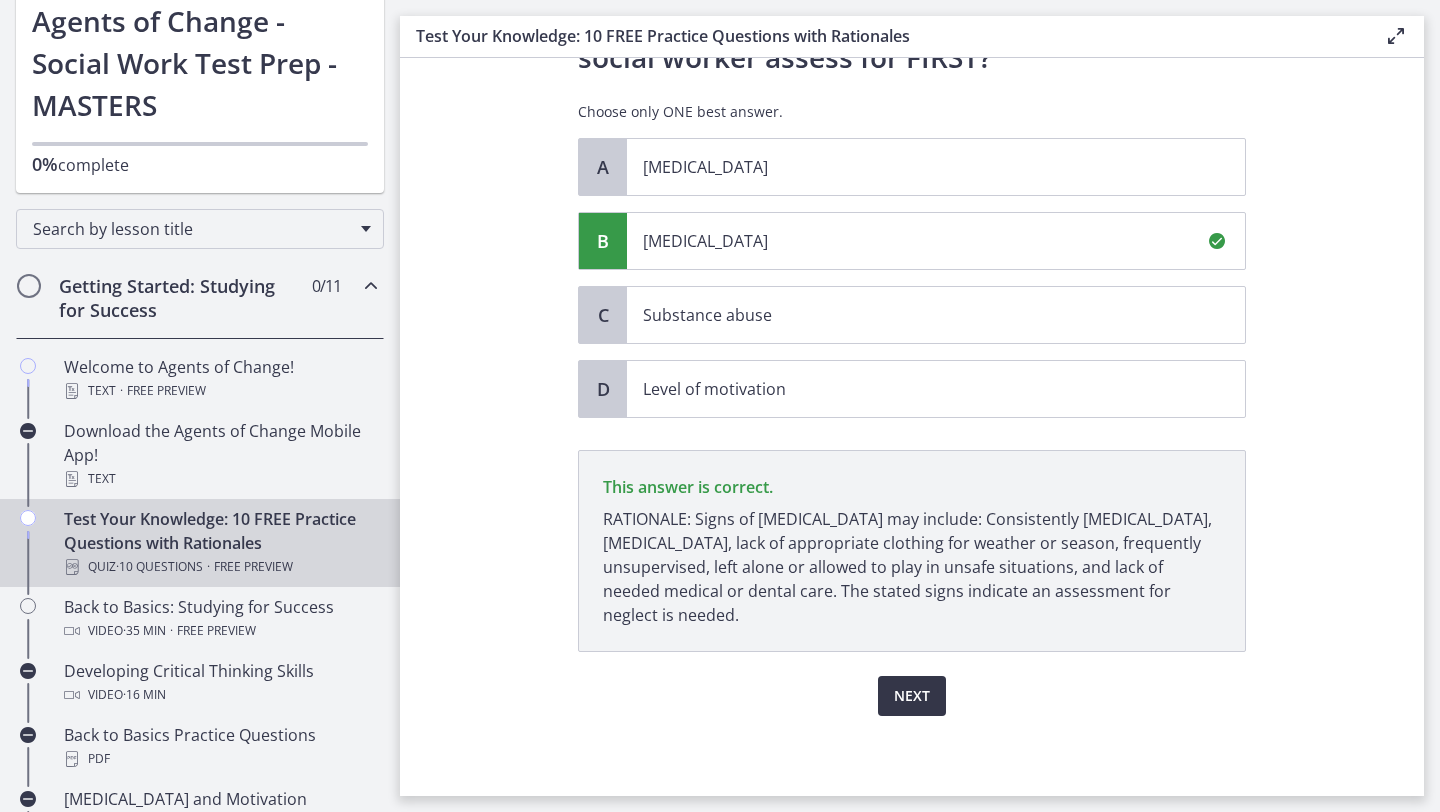 click on "Next" at bounding box center [912, 696] 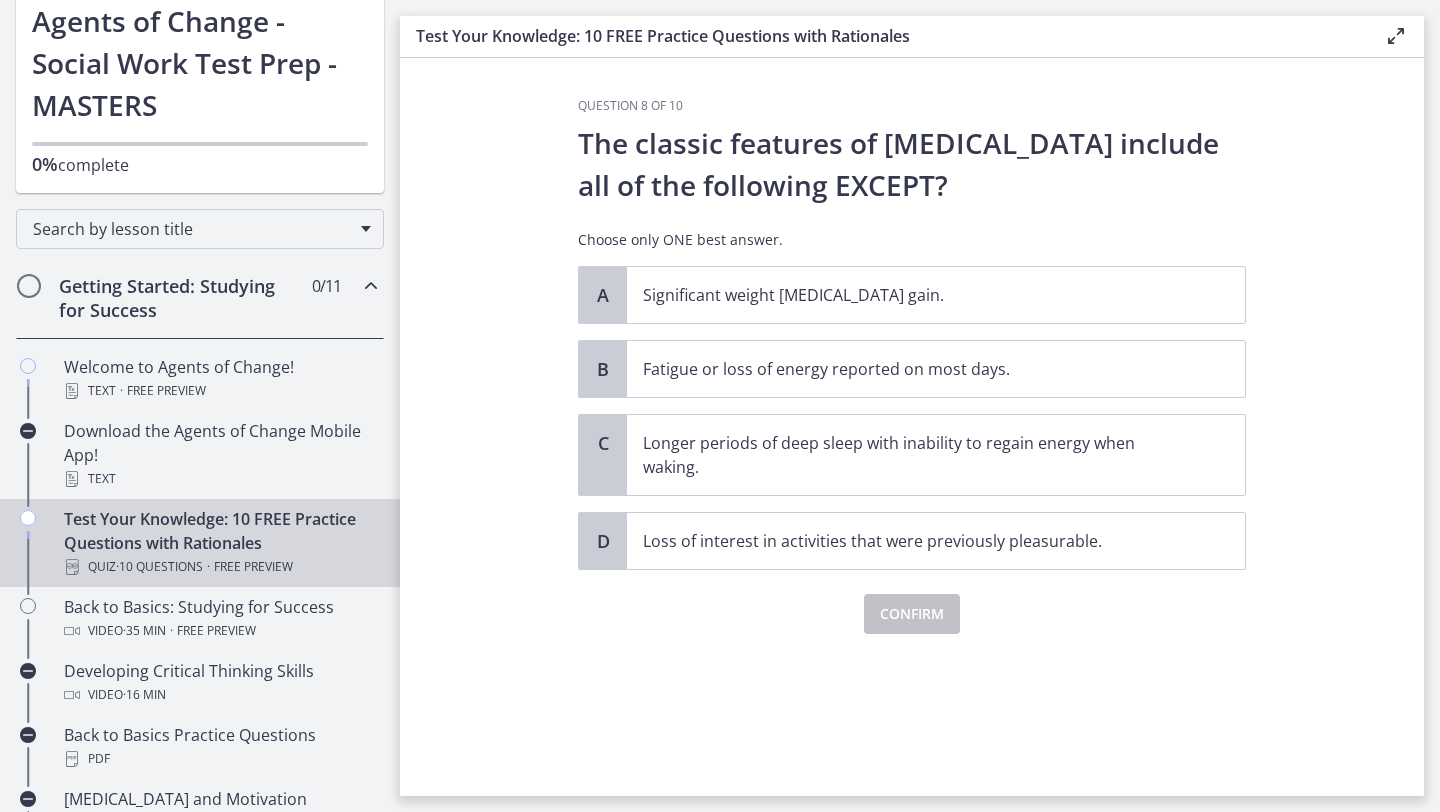 scroll, scrollTop: 0, scrollLeft: 0, axis: both 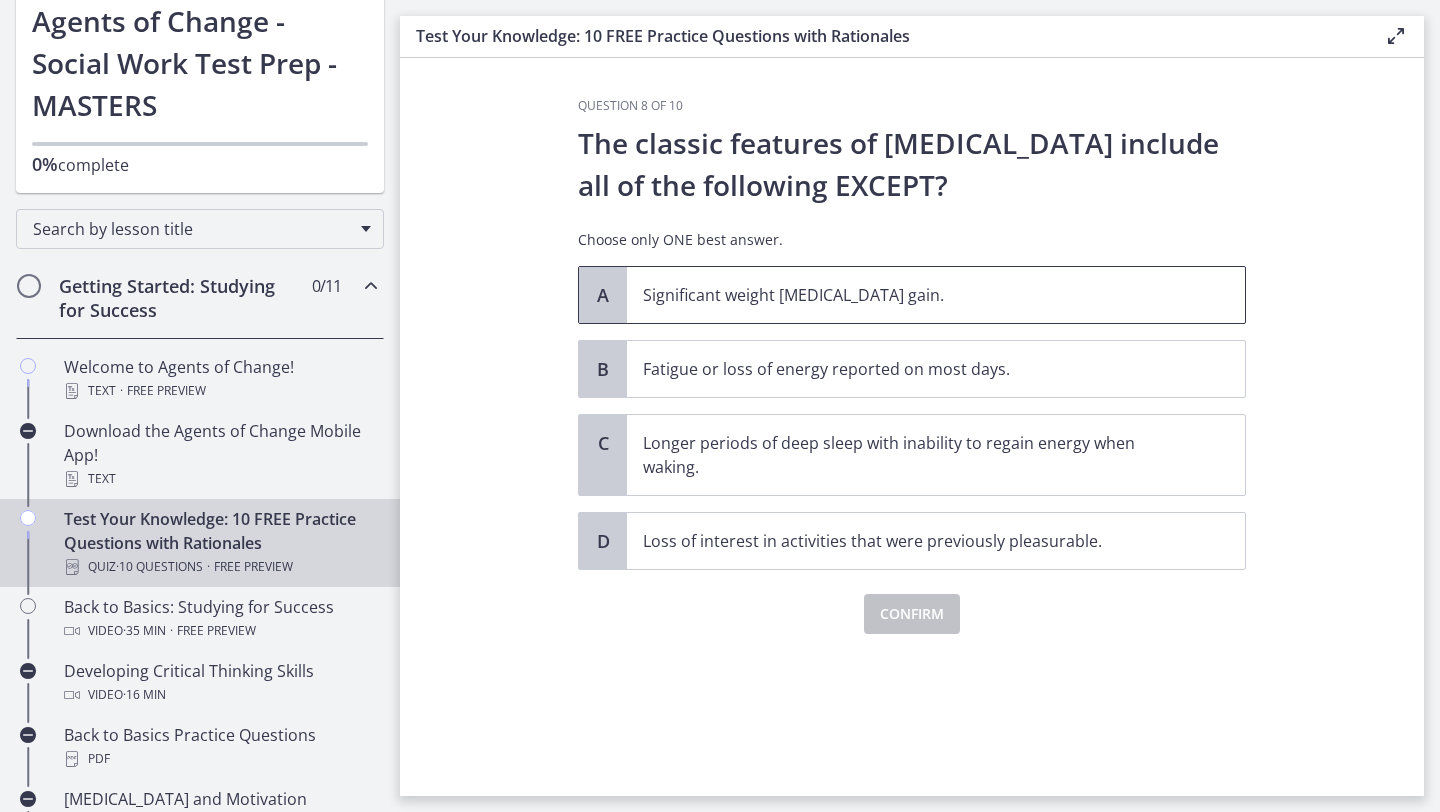 click on "Significant weight [MEDICAL_DATA] gain." at bounding box center [916, 295] 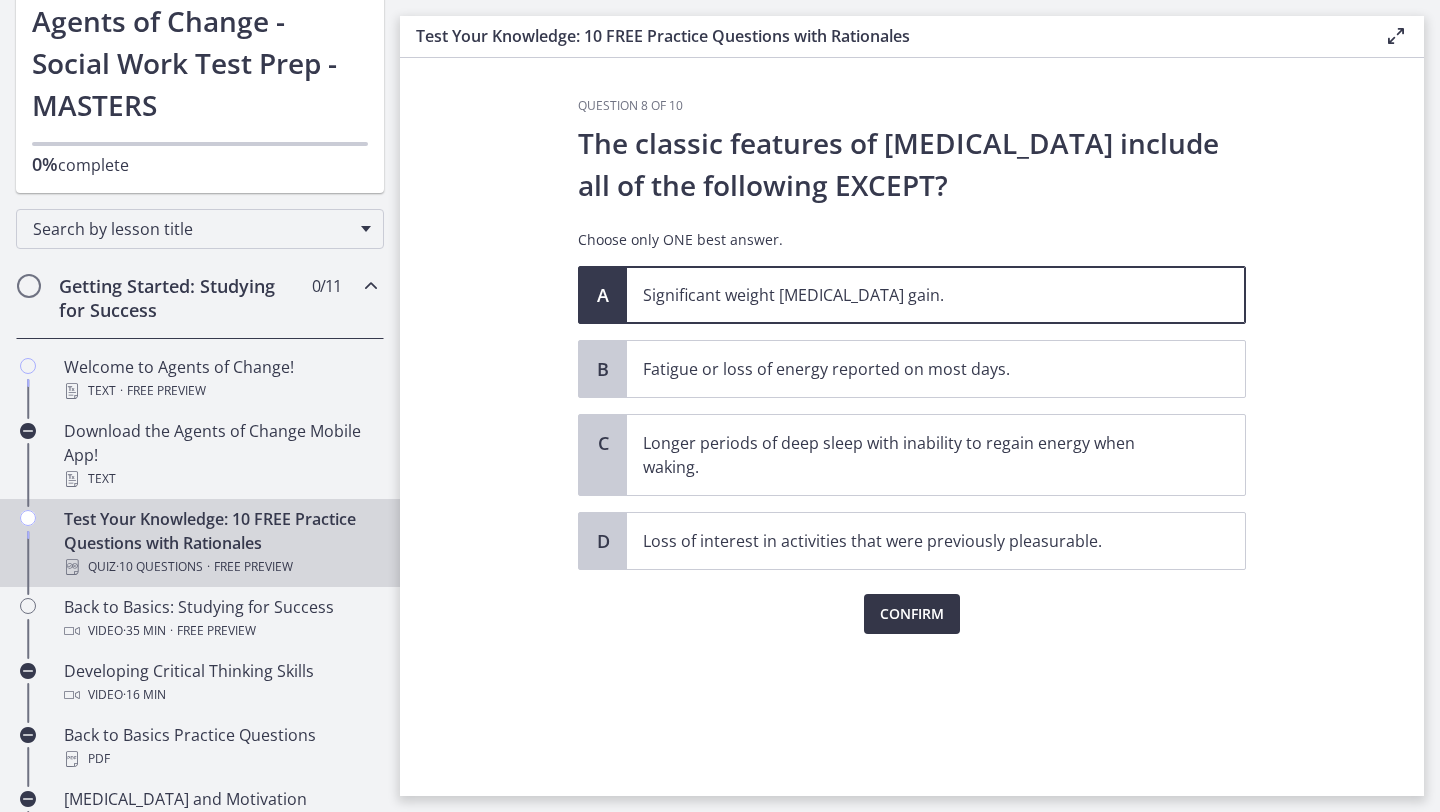 click on "Confirm" at bounding box center (912, 614) 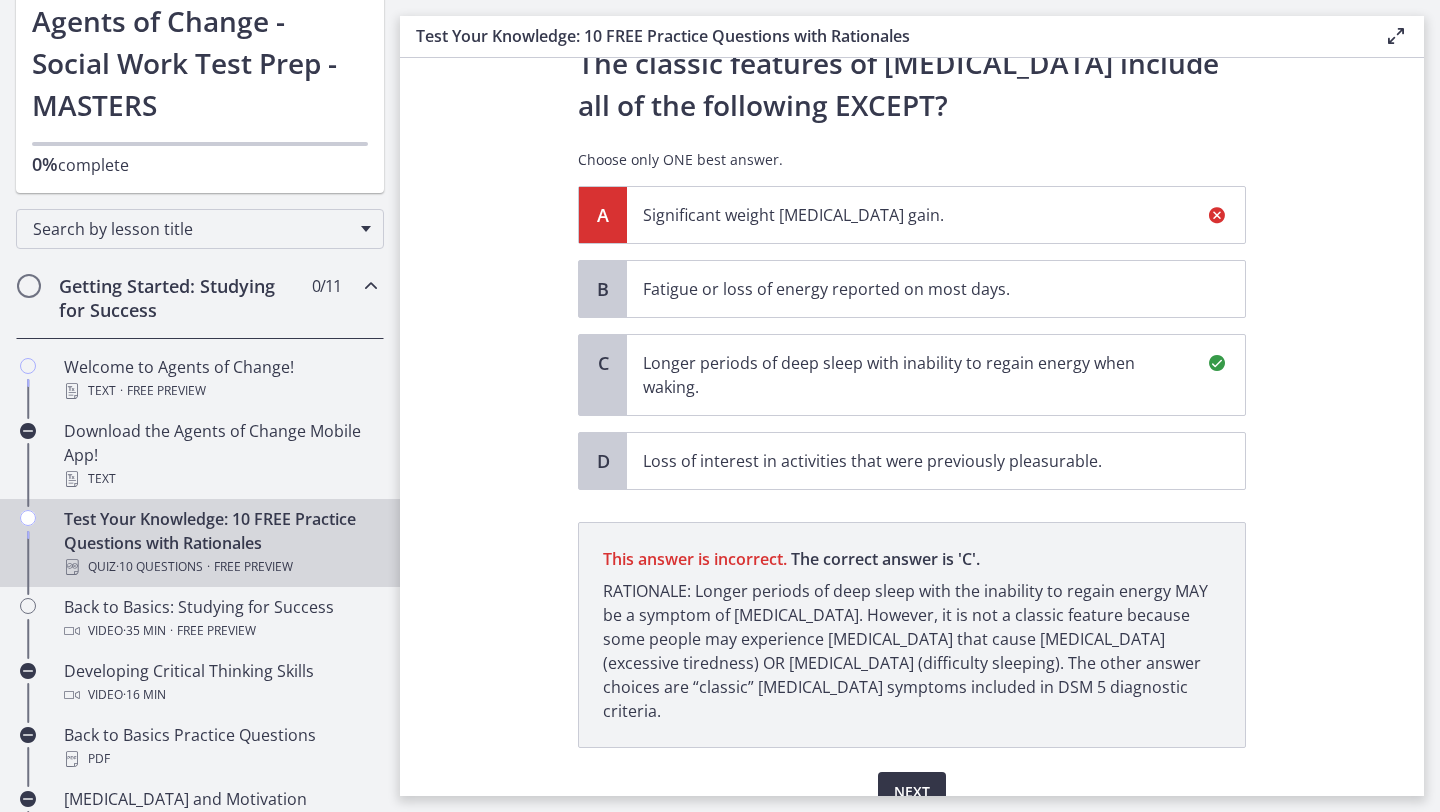 scroll, scrollTop: 152, scrollLeft: 0, axis: vertical 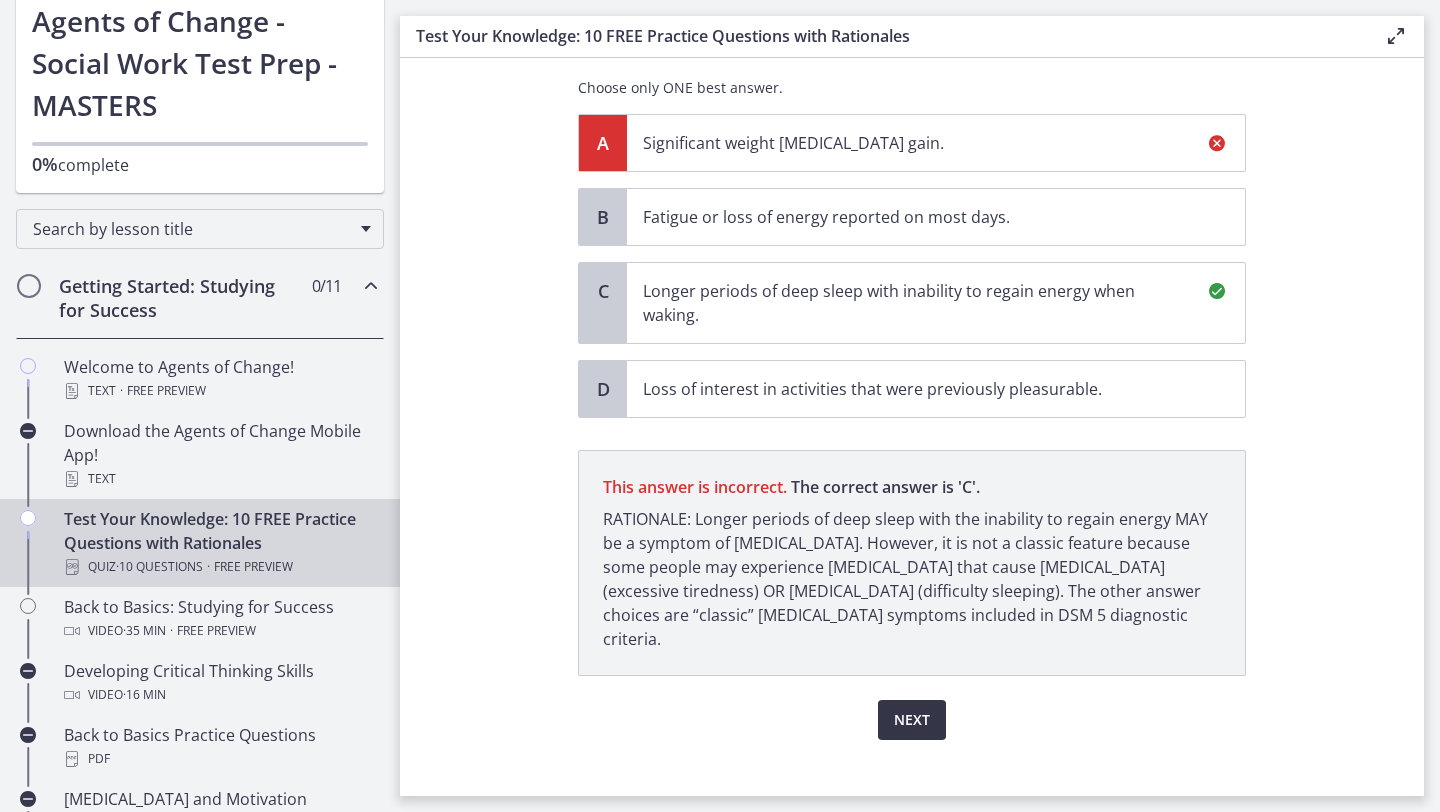 click on "Next" at bounding box center [912, 720] 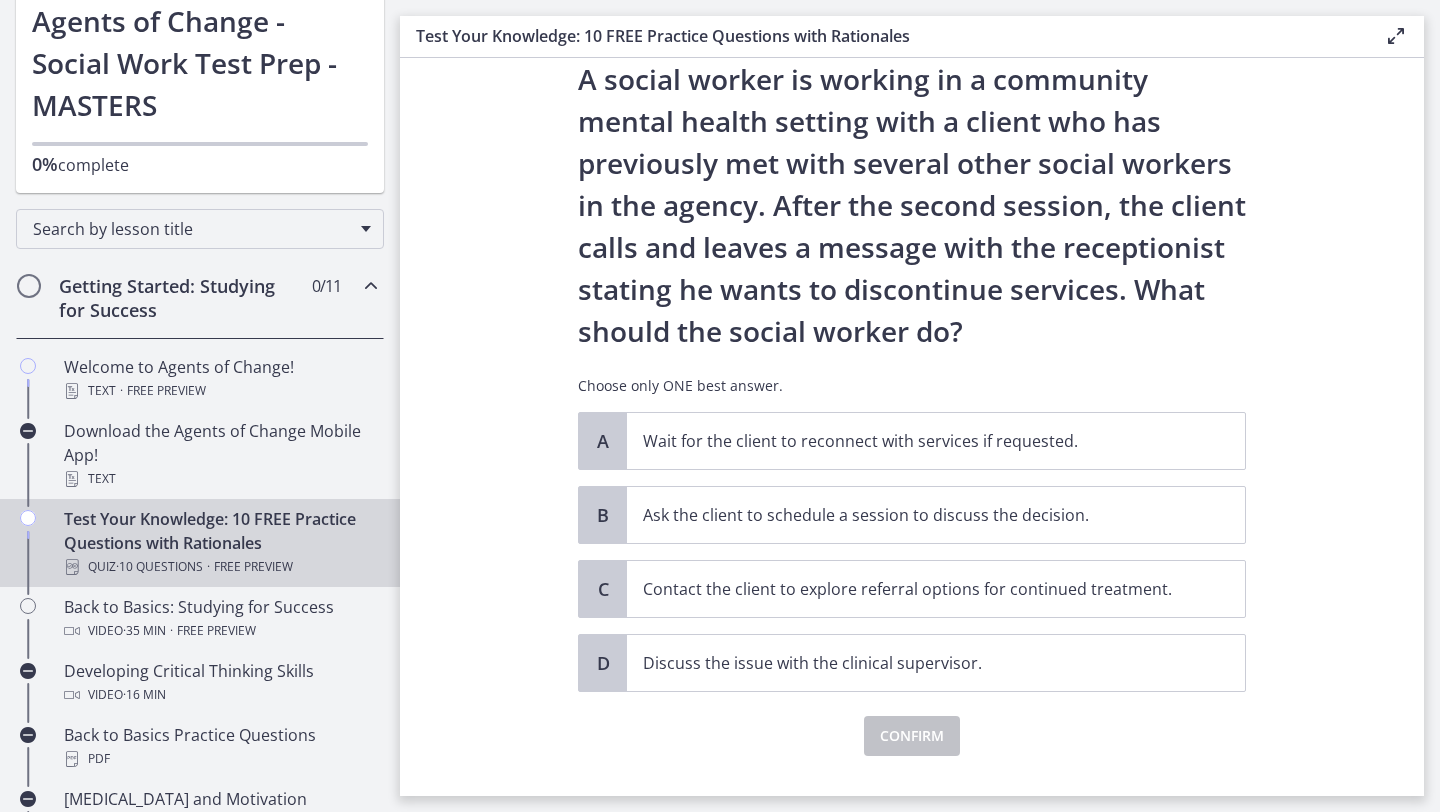 scroll, scrollTop: 103, scrollLeft: 0, axis: vertical 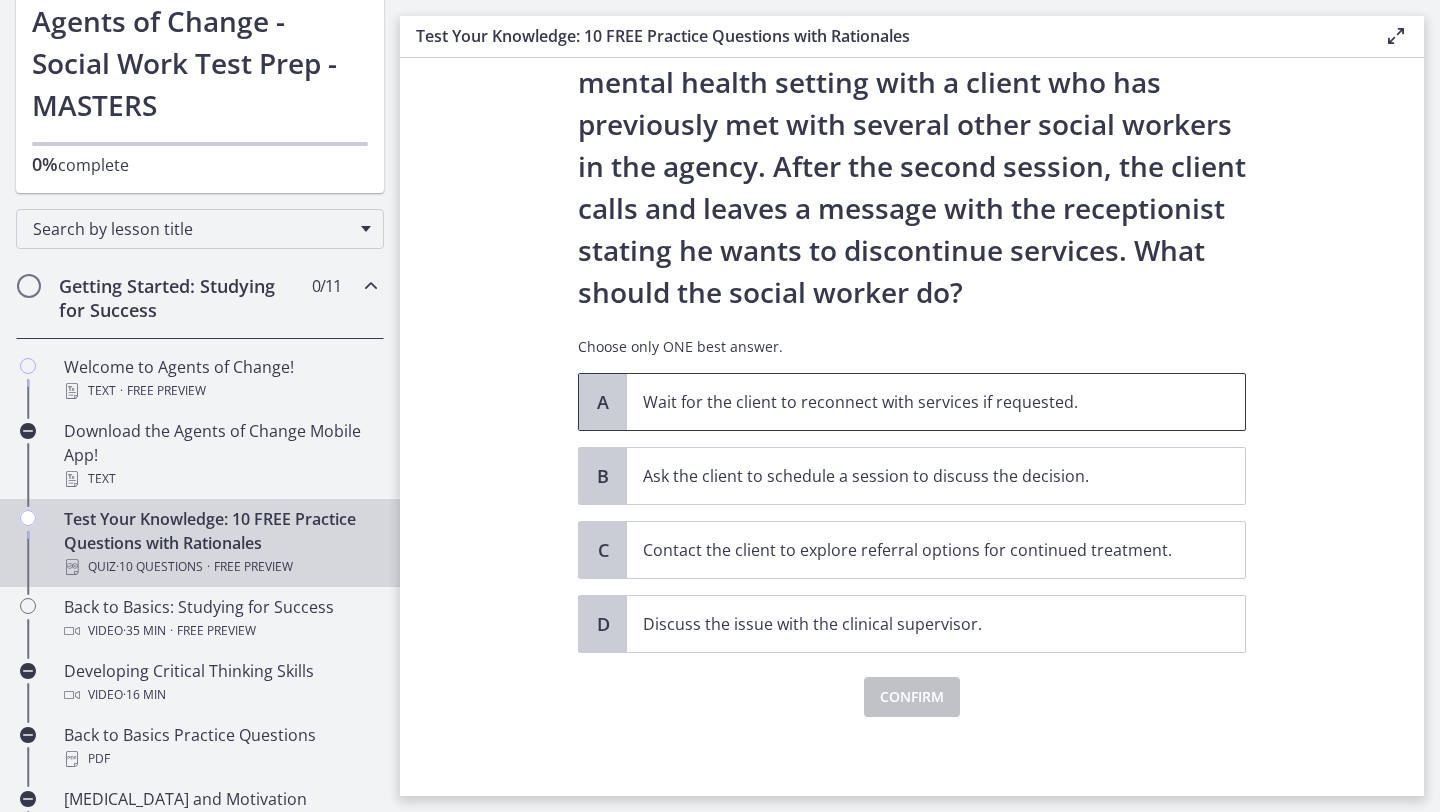 click on "Wait for the client to reconnect with services if requested." at bounding box center [916, 402] 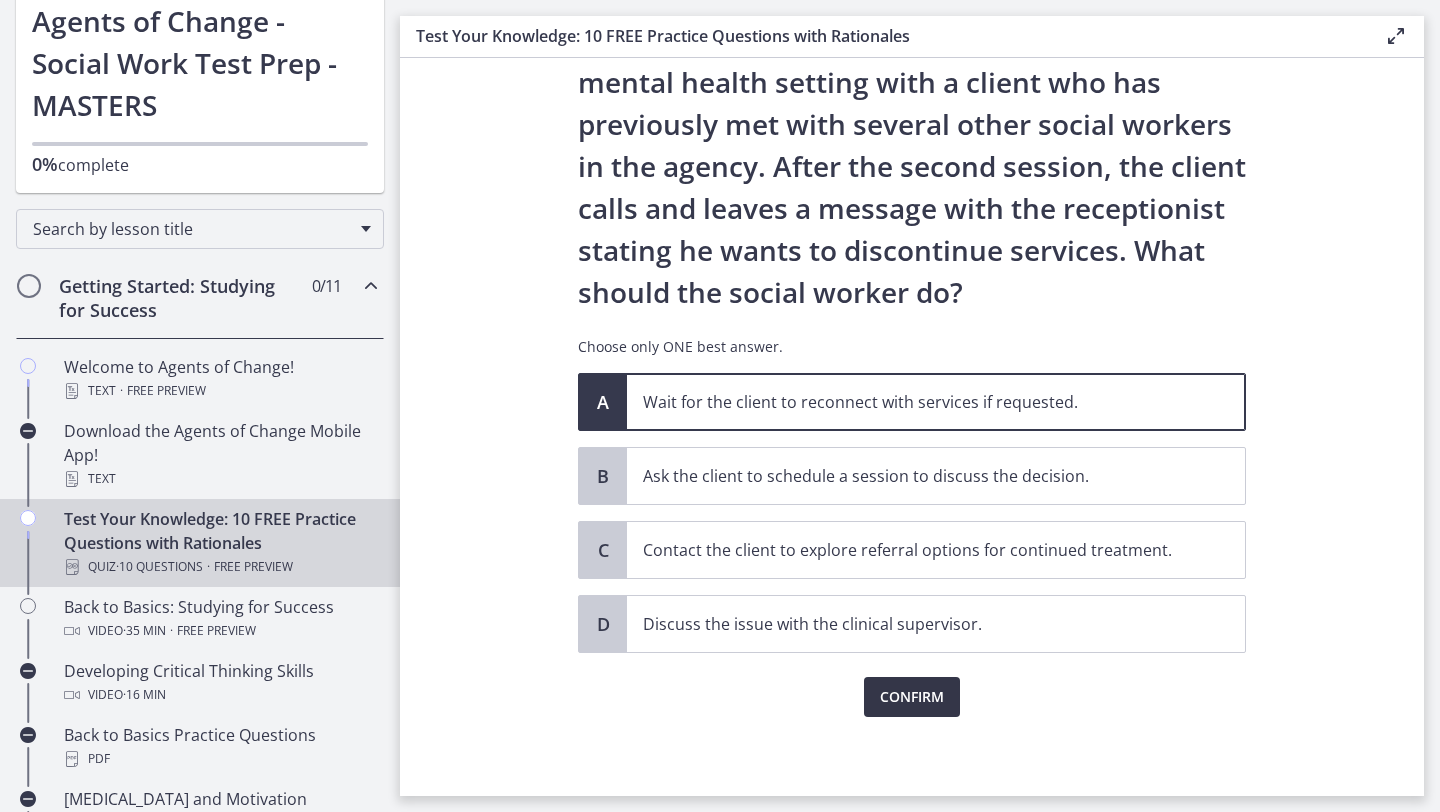 click on "Confirm" at bounding box center (912, 697) 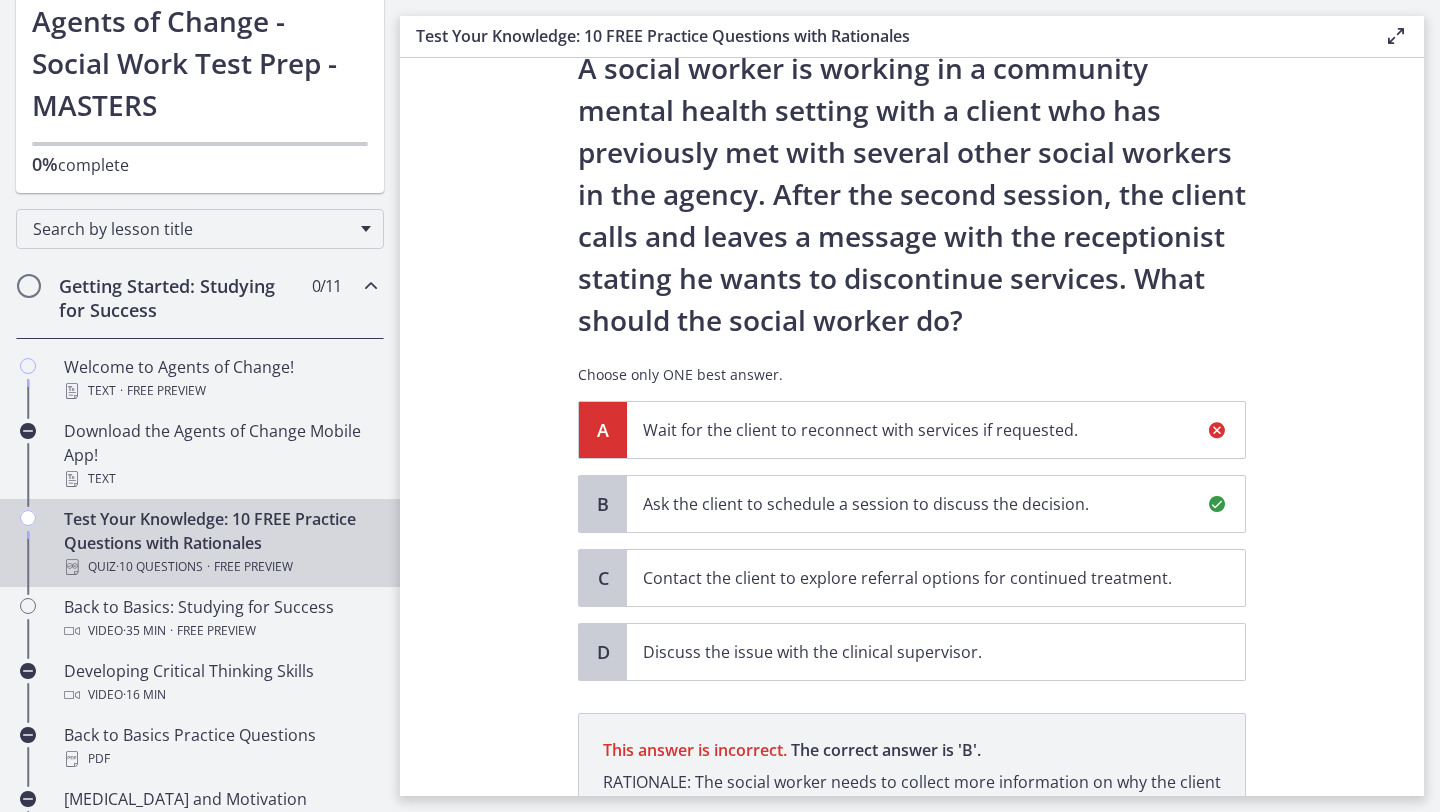 scroll, scrollTop: 0, scrollLeft: 0, axis: both 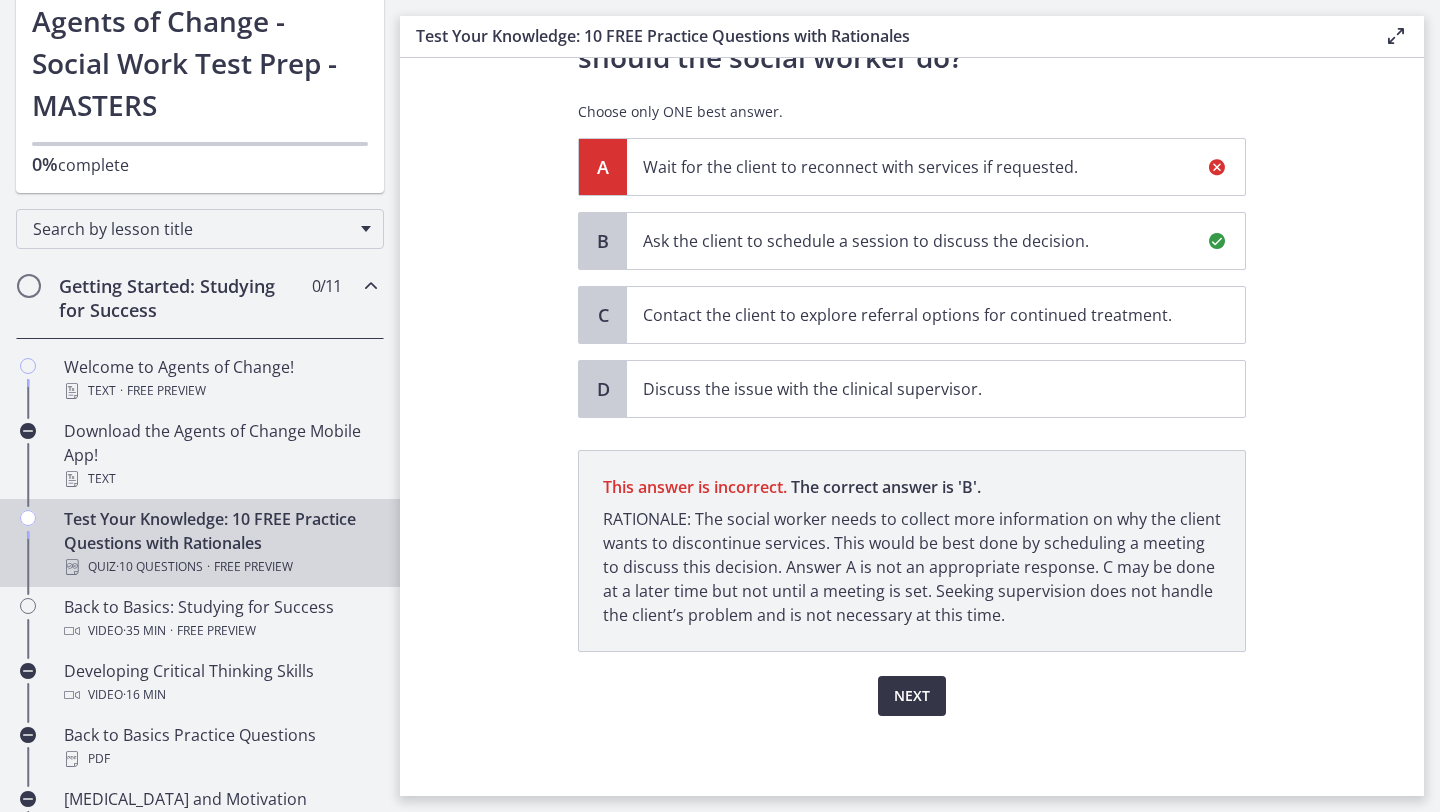 click on "Next" at bounding box center [912, 696] 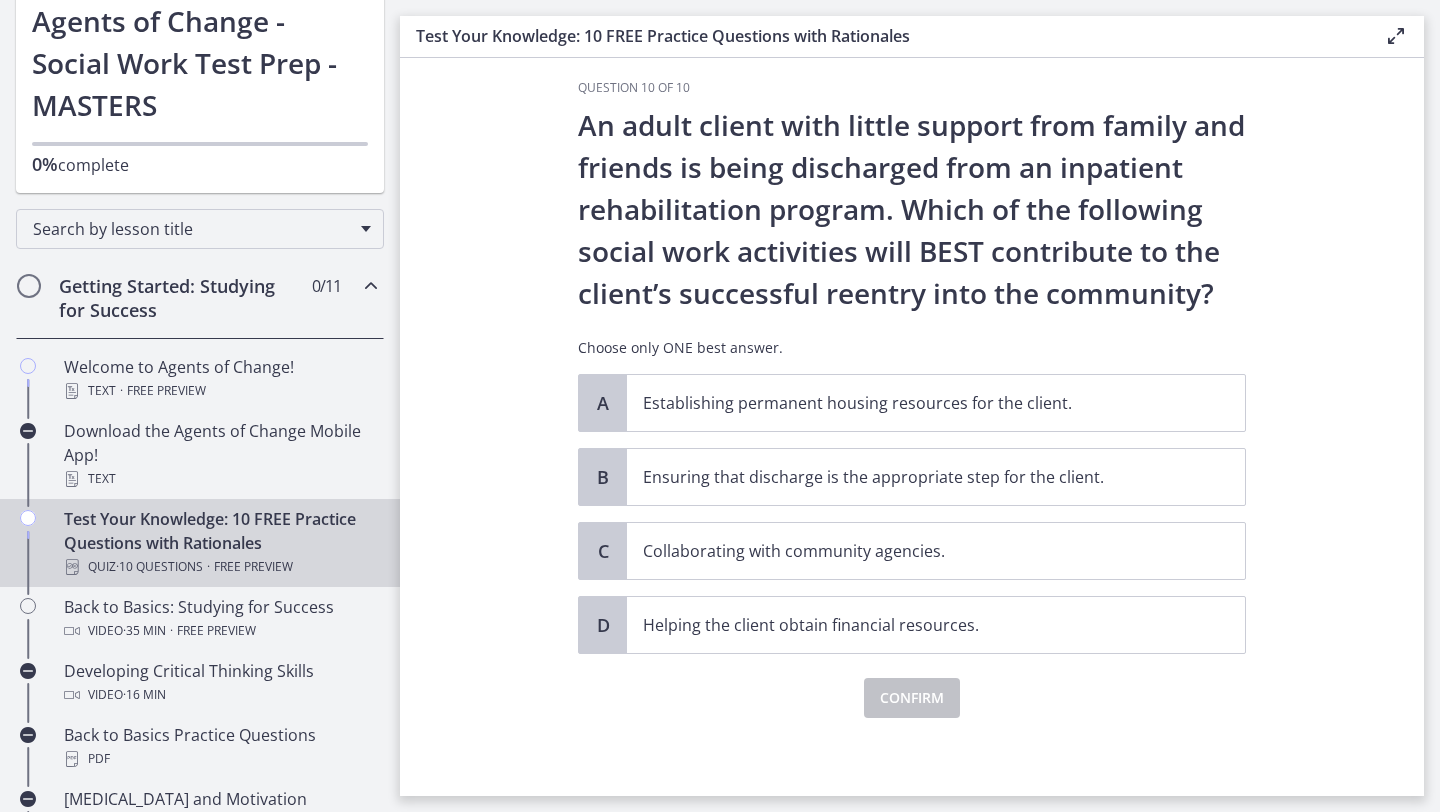 scroll, scrollTop: 20, scrollLeft: 0, axis: vertical 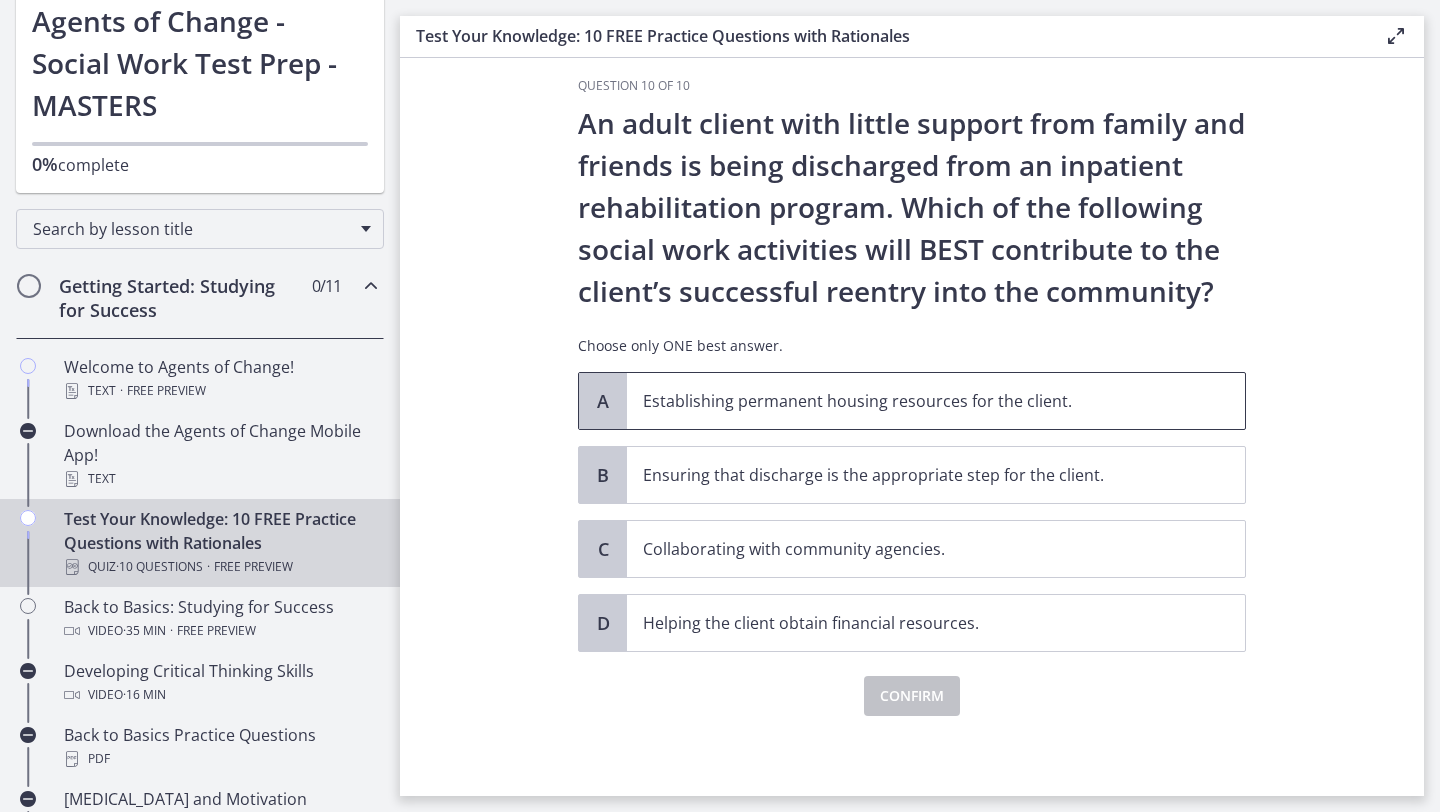 click on "Establishing permanent housing resources for the client." at bounding box center [916, 401] 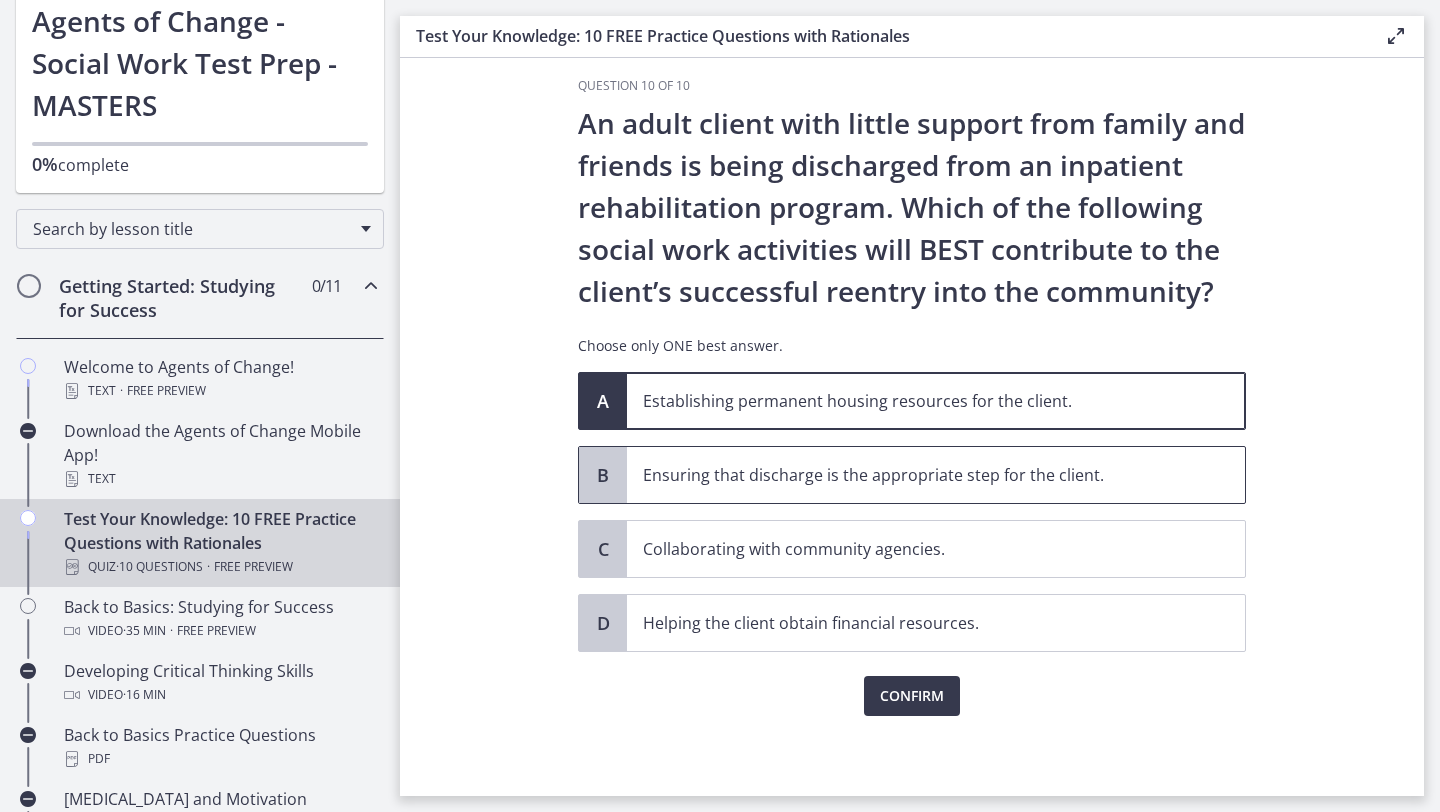 click on "Ensuring that discharge is the appropriate step for the client." at bounding box center [936, 475] 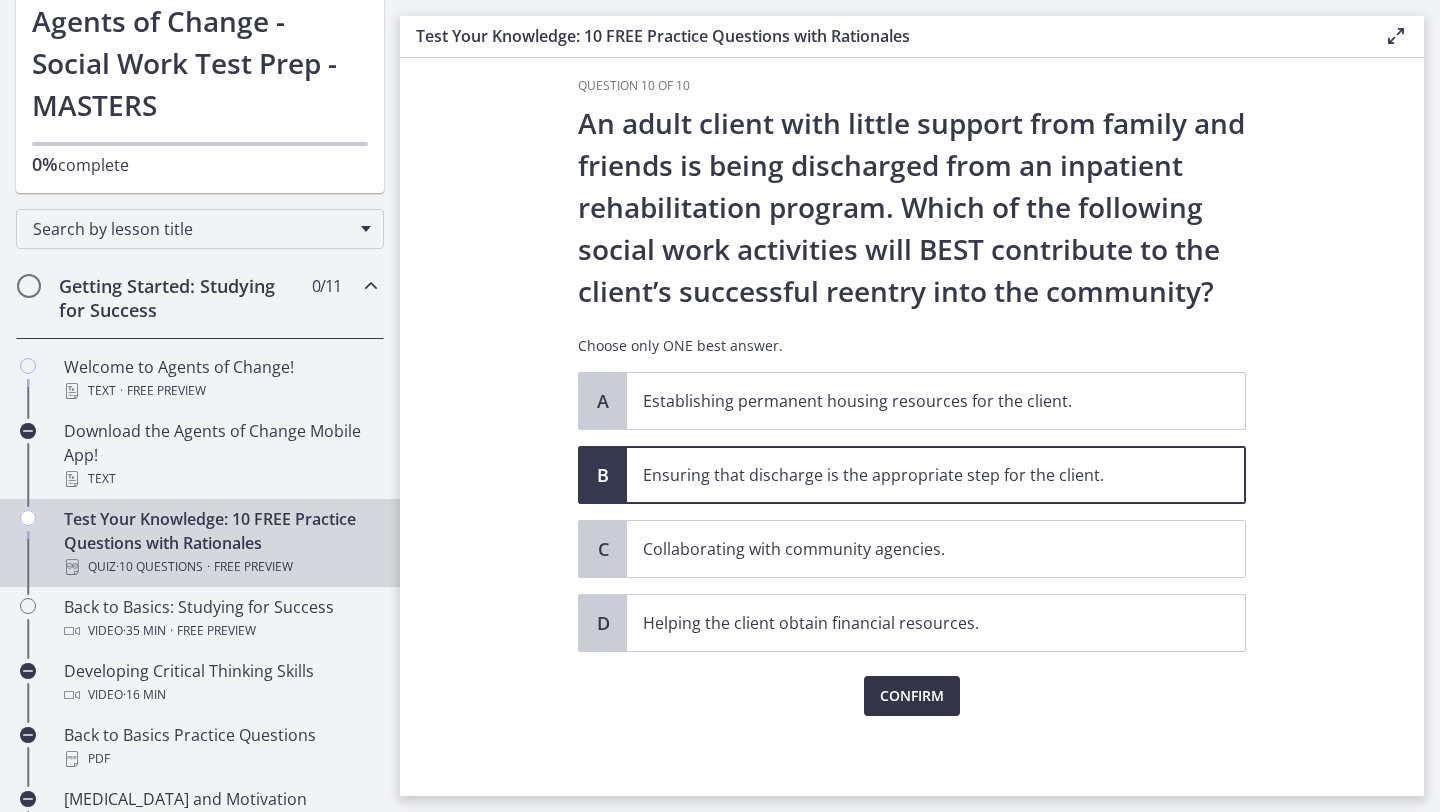 click on "Confirm" at bounding box center (912, 696) 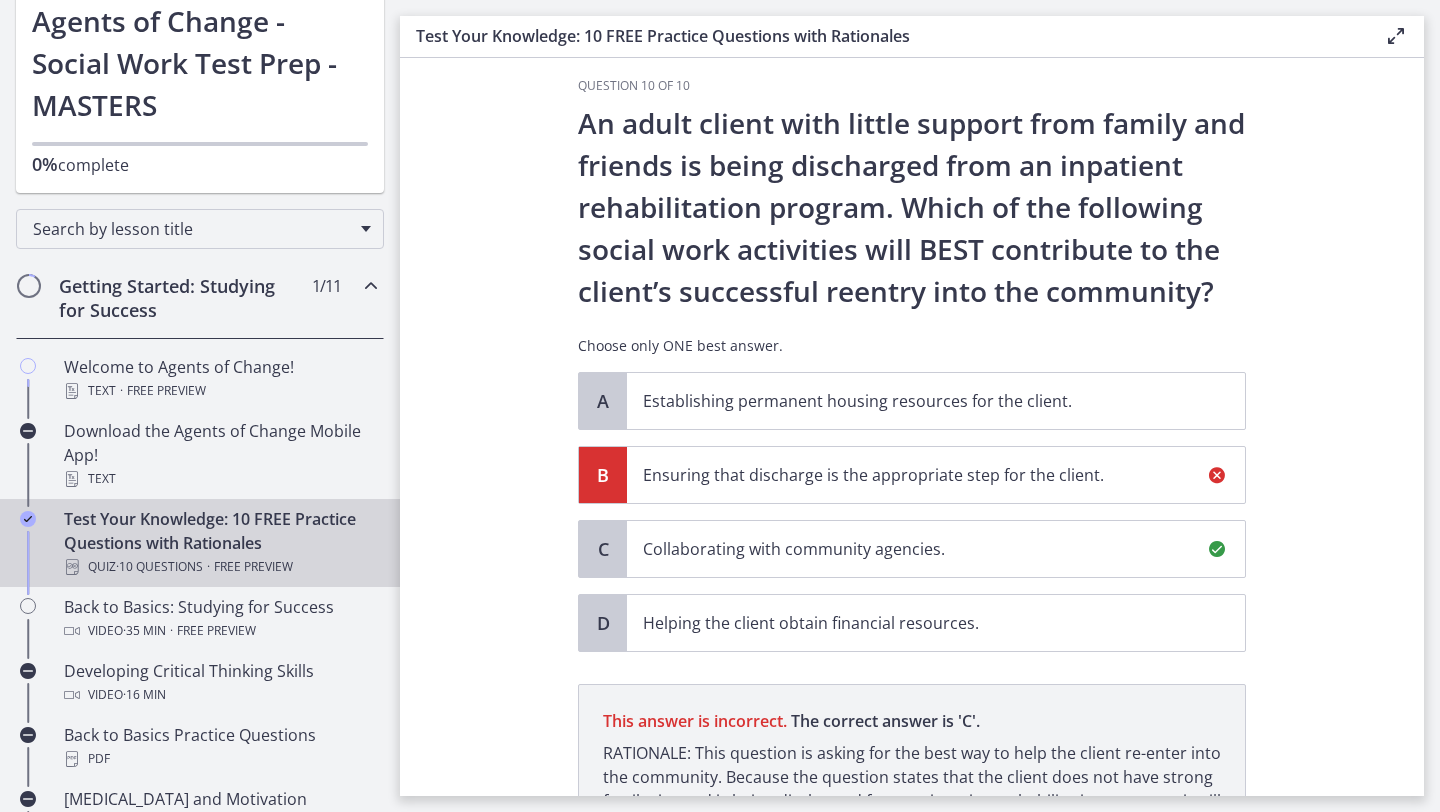 scroll, scrollTop: 254, scrollLeft: 0, axis: vertical 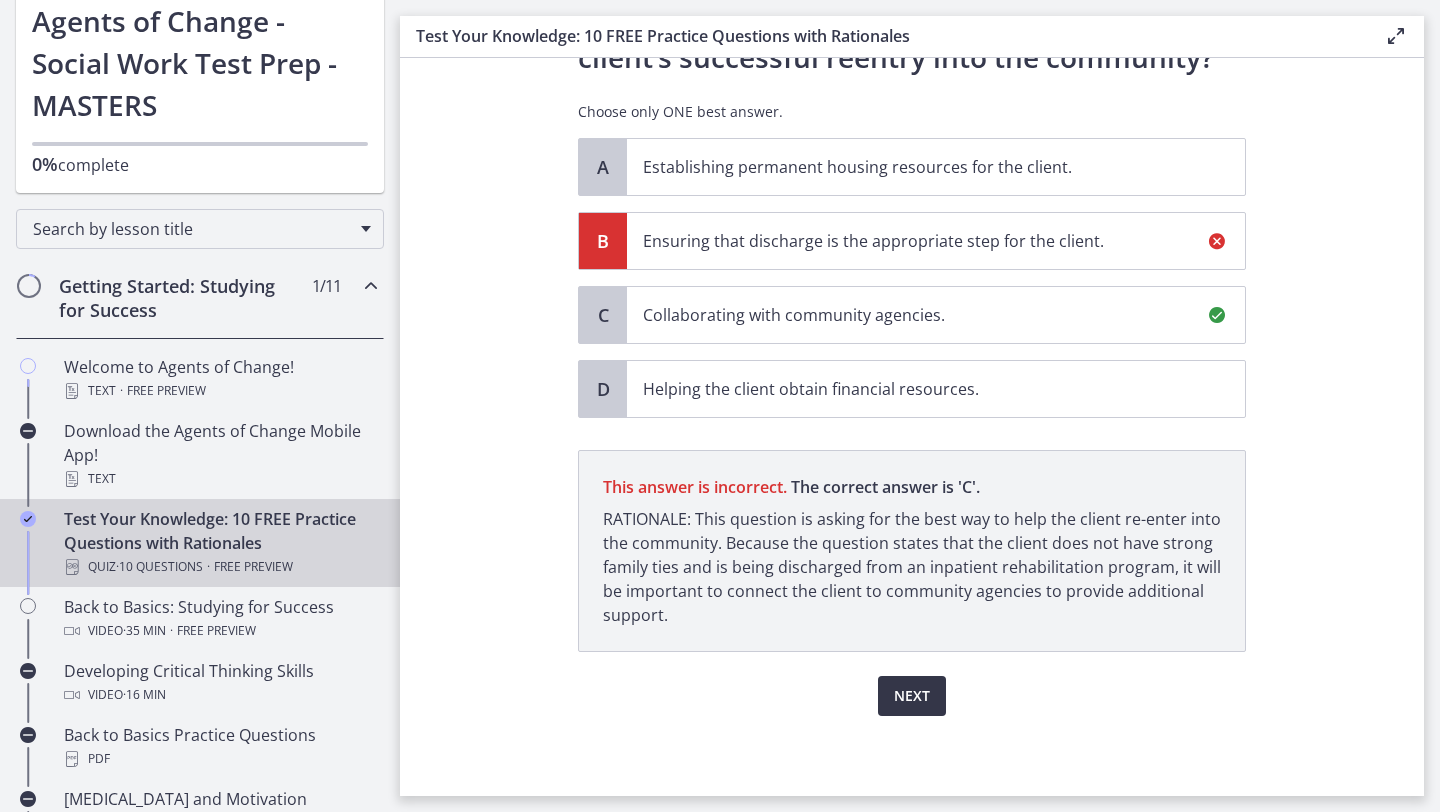 click on "Next" at bounding box center [912, 696] 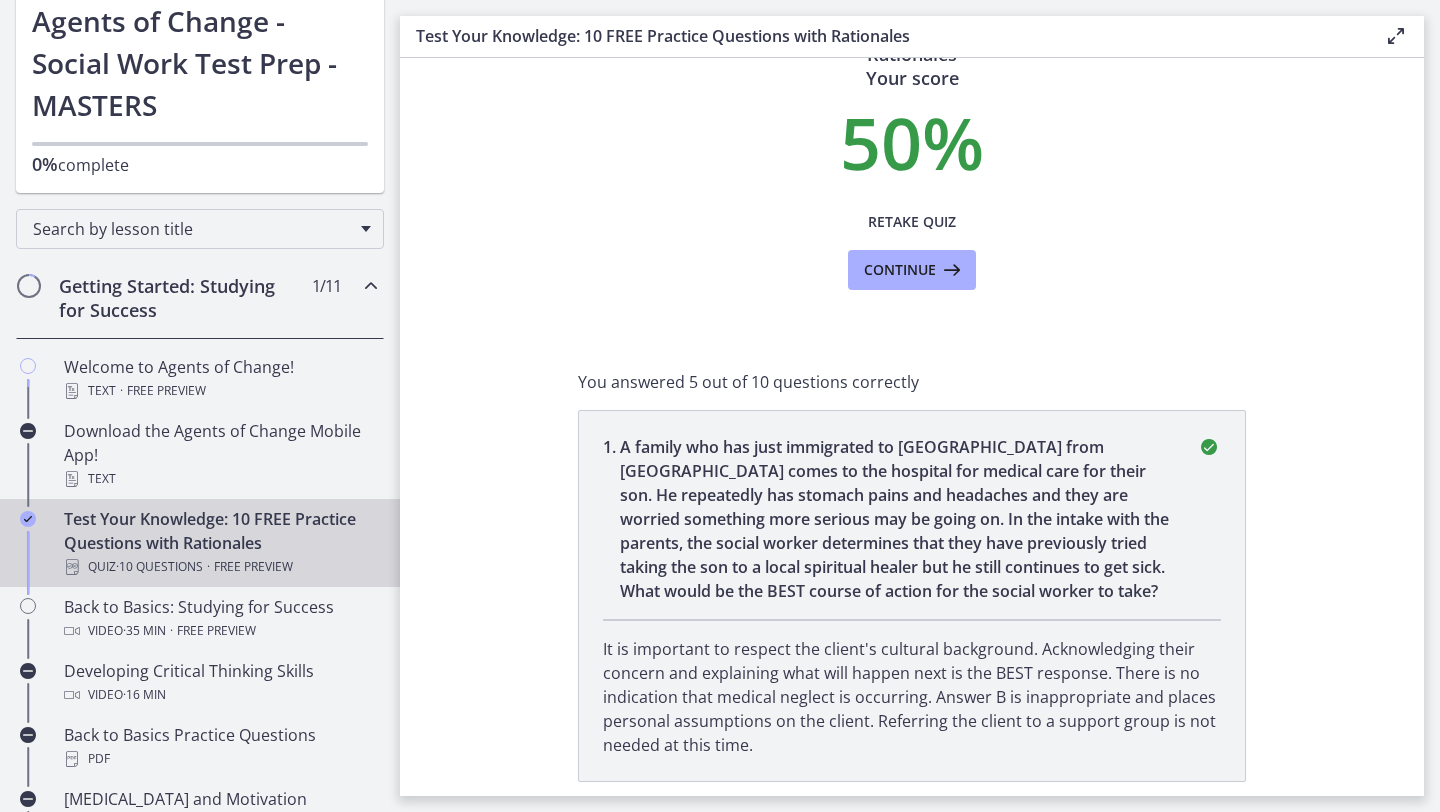 scroll, scrollTop: 0, scrollLeft: 0, axis: both 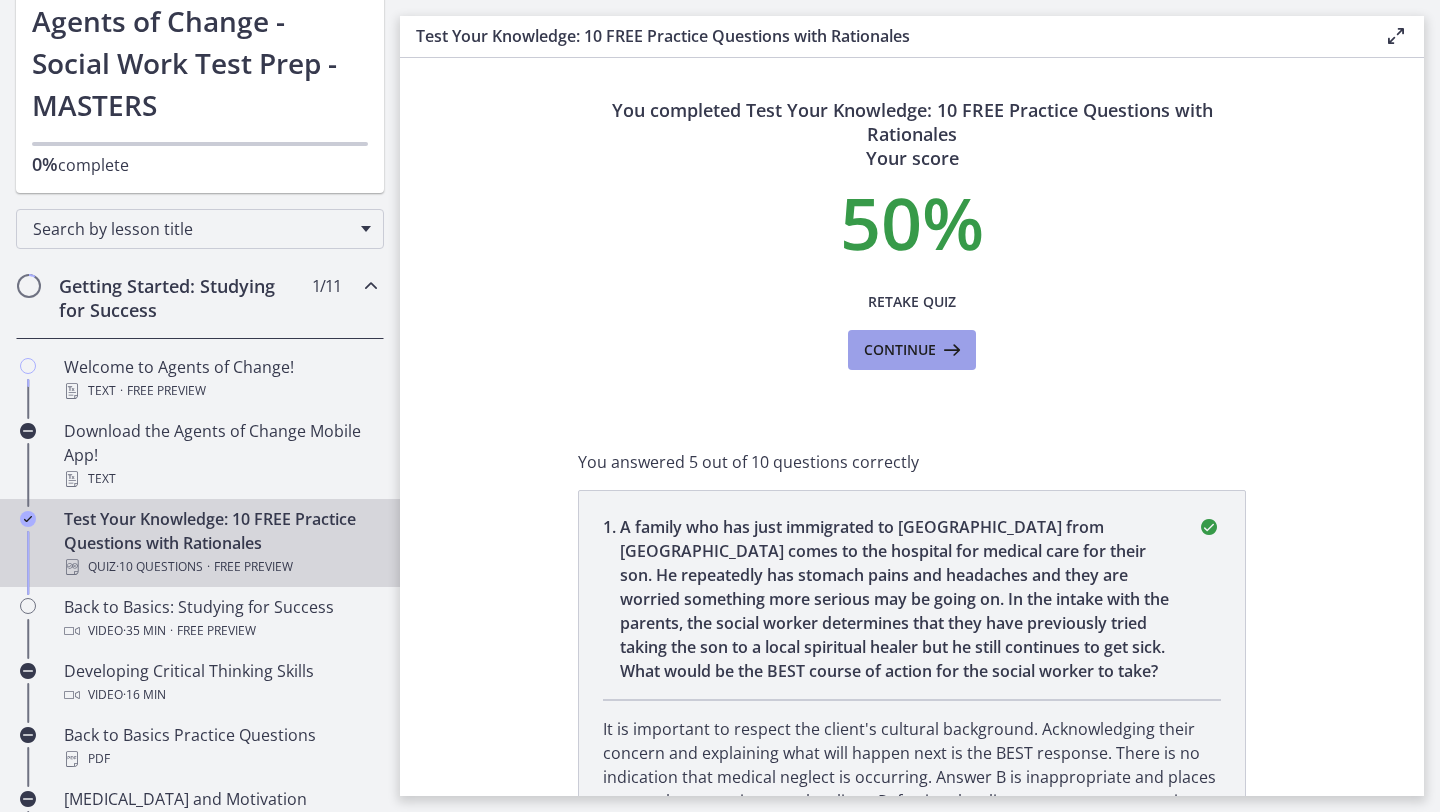 click on "Continue" at bounding box center [900, 350] 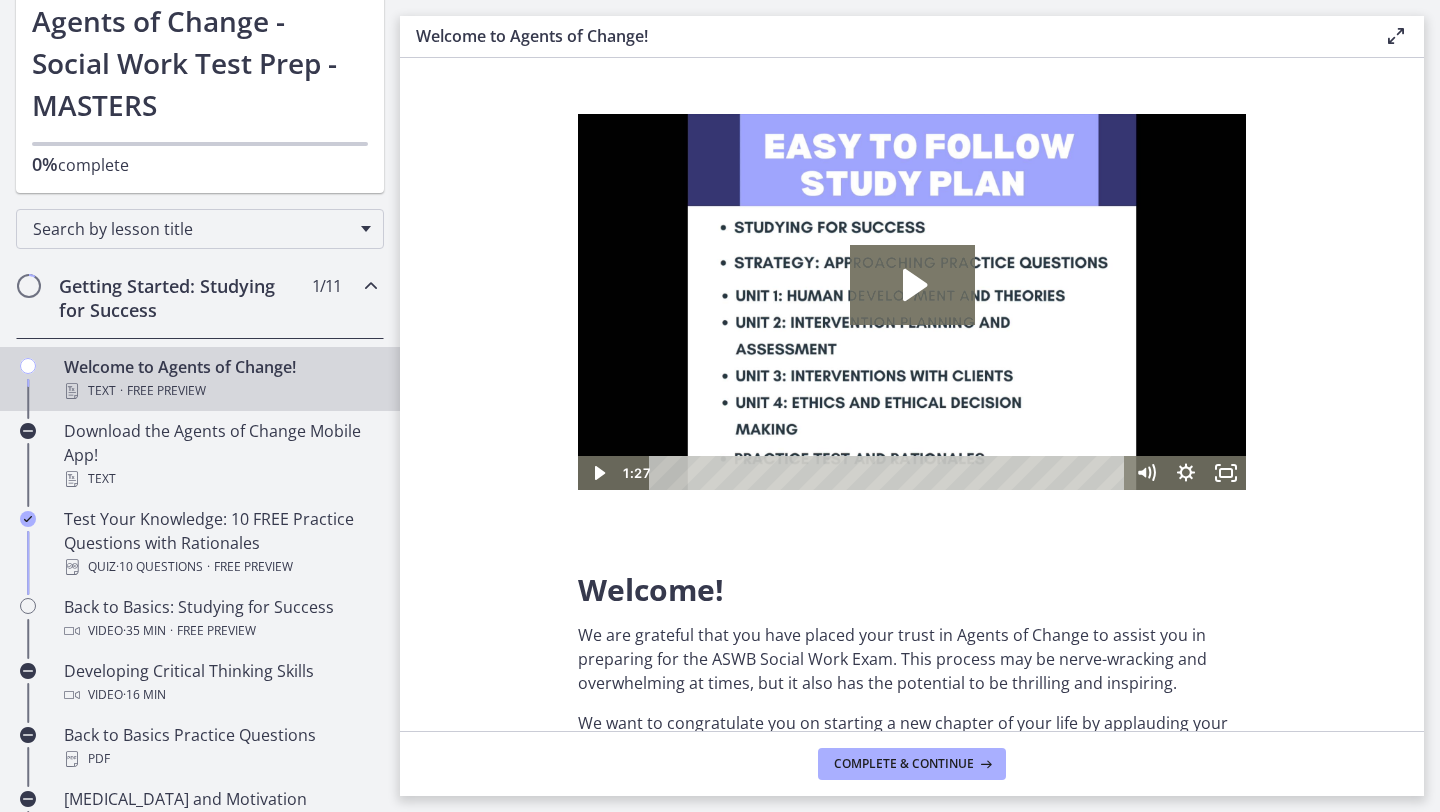 scroll, scrollTop: 0, scrollLeft: 0, axis: both 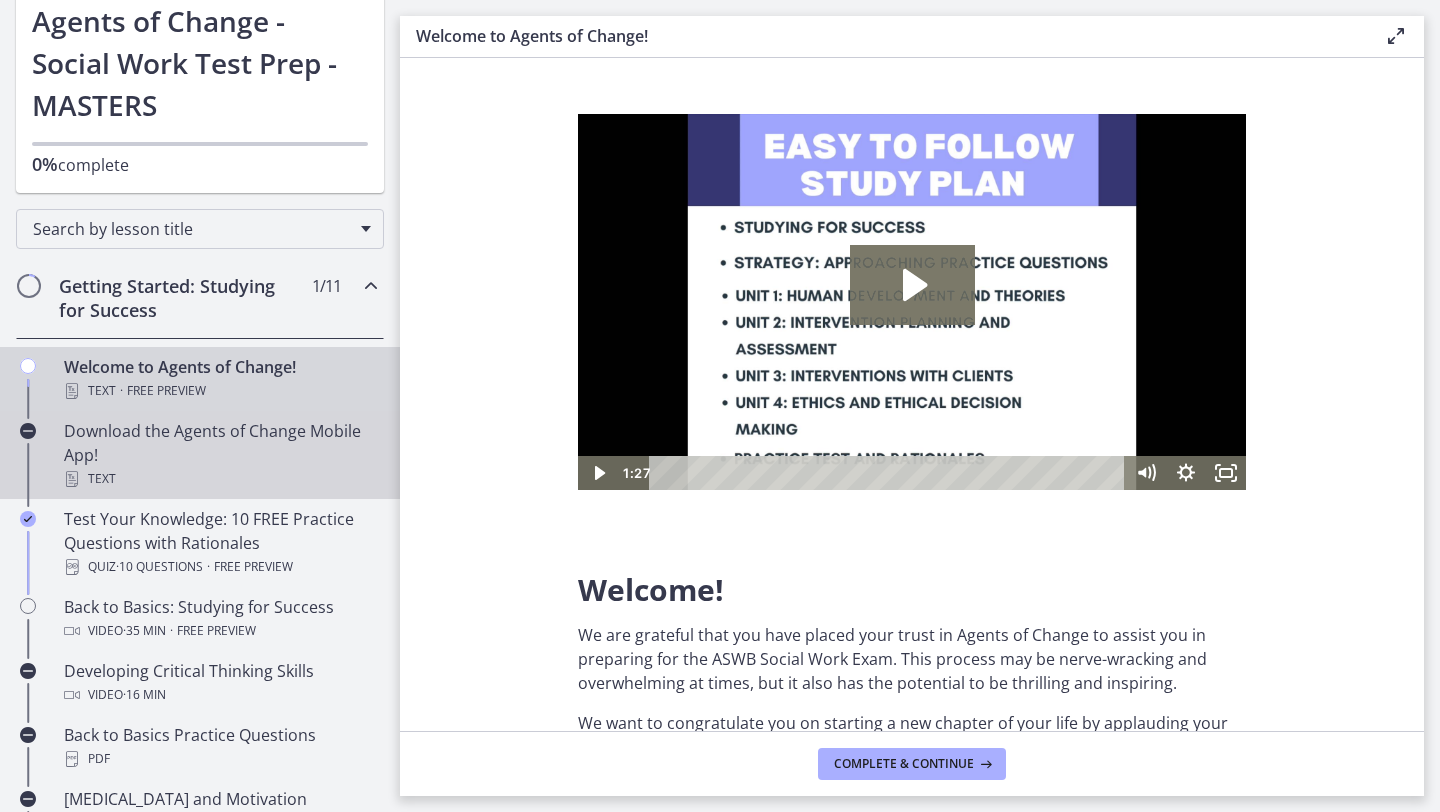 click on "Download the Agents of Change Mobile App!
Text" at bounding box center (220, 455) 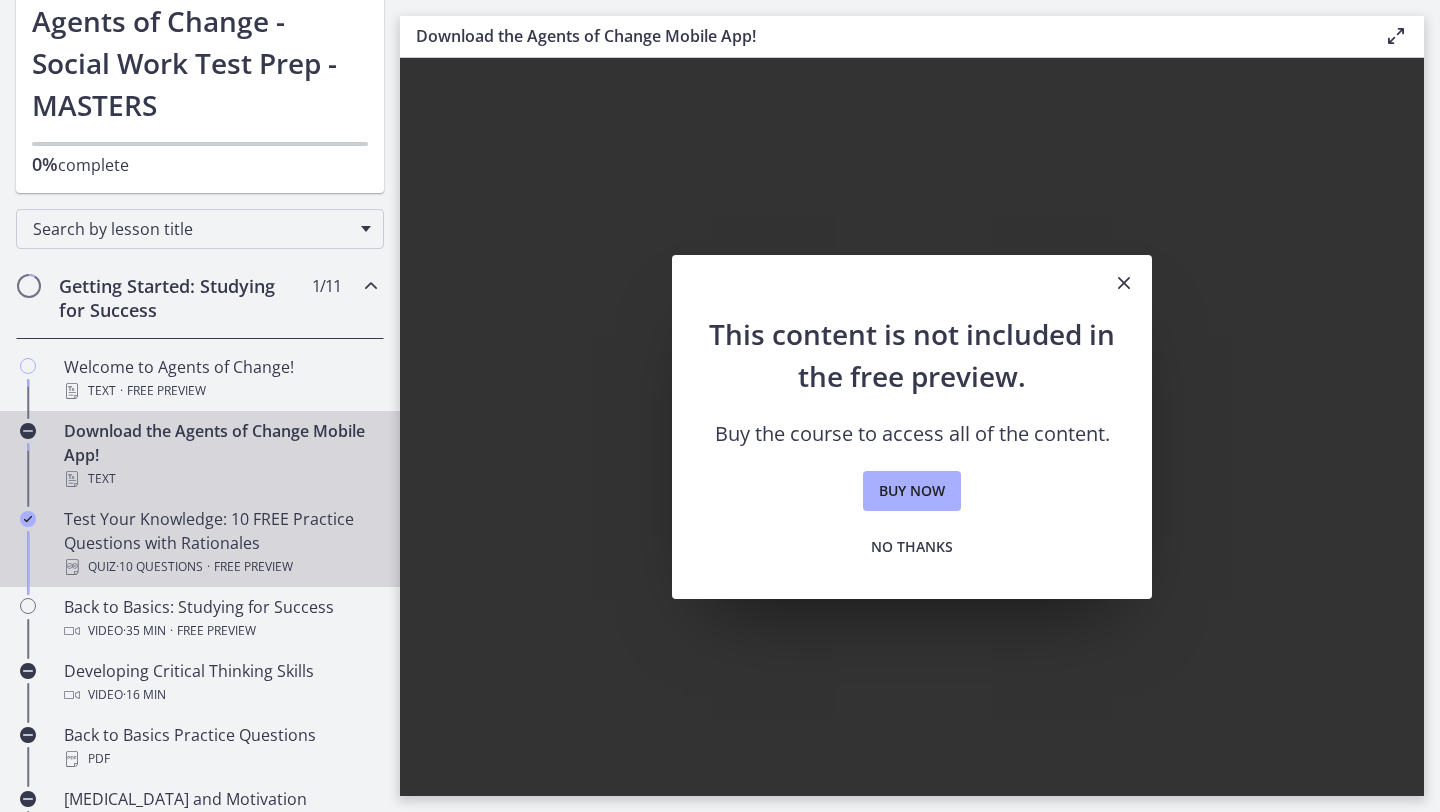 click on "Free preview" at bounding box center (253, 567) 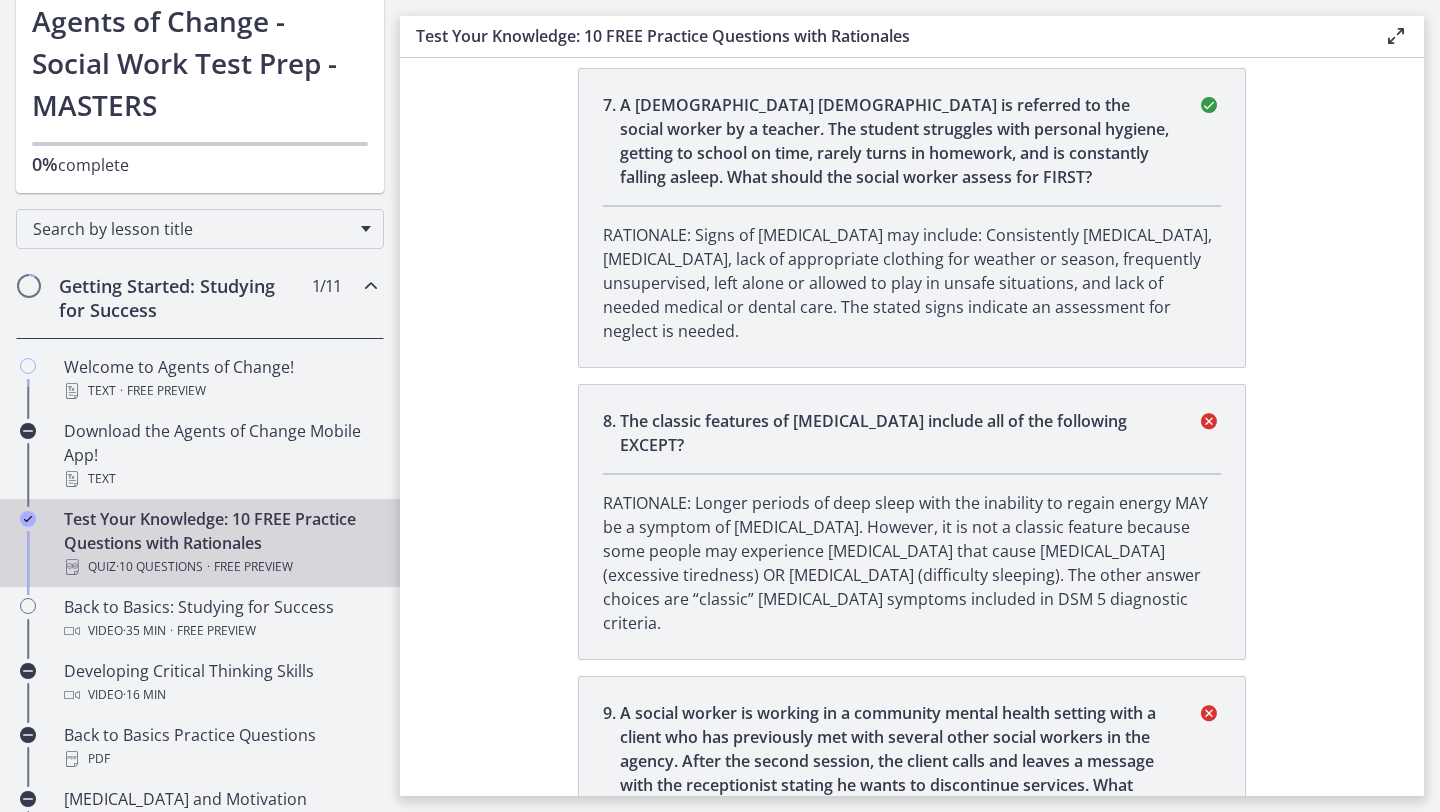 scroll, scrollTop: 2256, scrollLeft: 0, axis: vertical 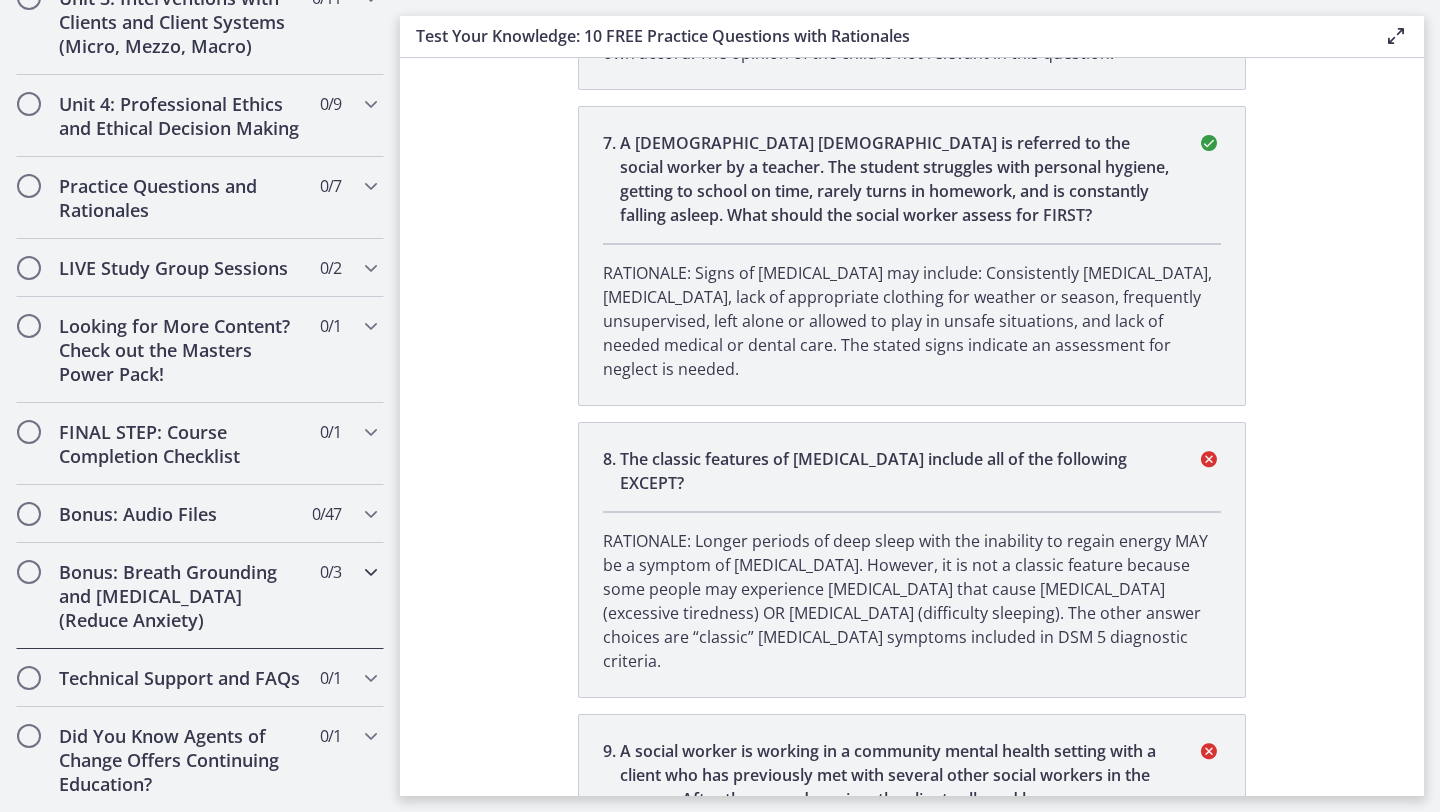 click on "Bonus: Breath Grounding and [MEDICAL_DATA] (Reduce Anxiety)" at bounding box center (181, 596) 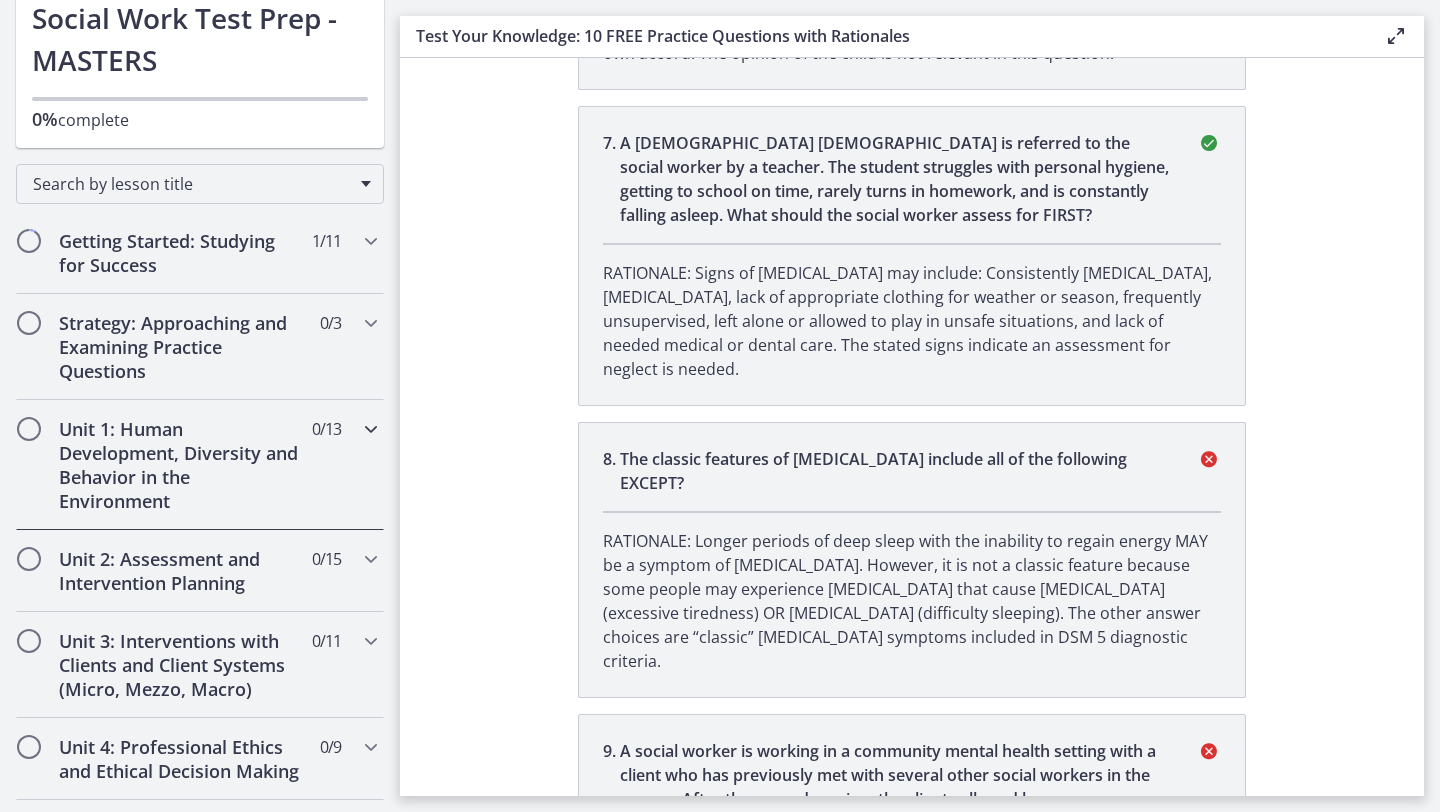 scroll, scrollTop: 172, scrollLeft: 0, axis: vertical 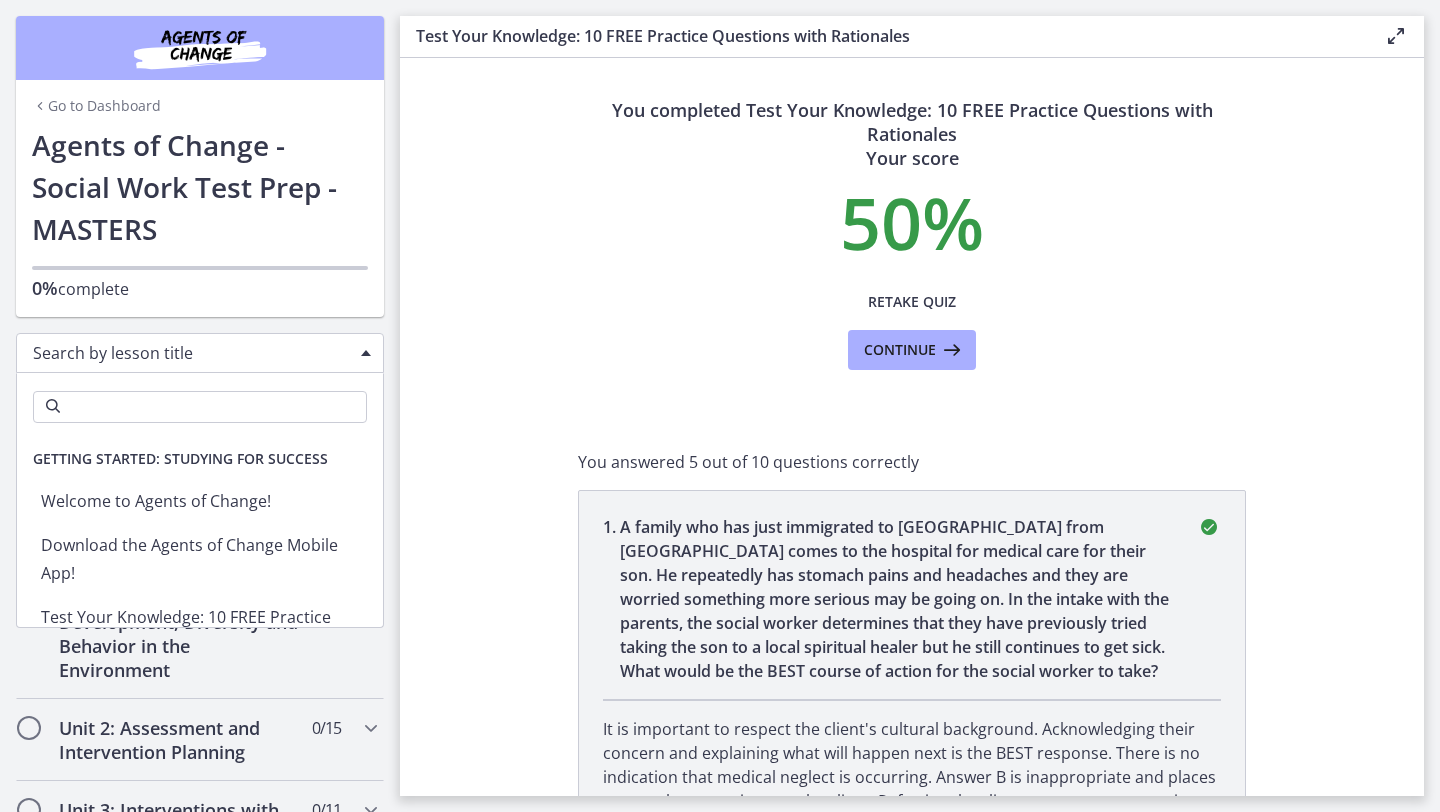 click on "Search by lesson title" at bounding box center [200, 353] 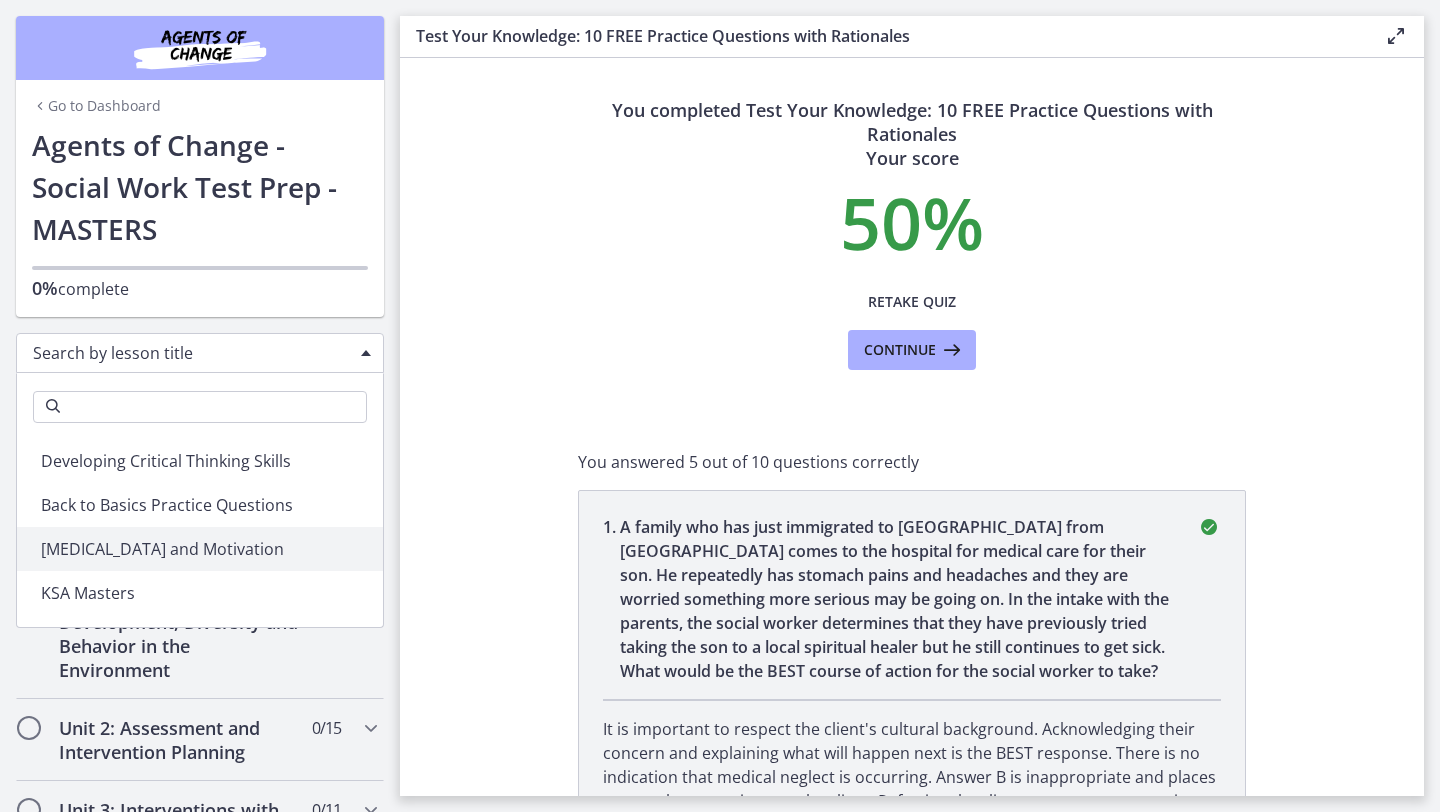 scroll, scrollTop: 254, scrollLeft: 0, axis: vertical 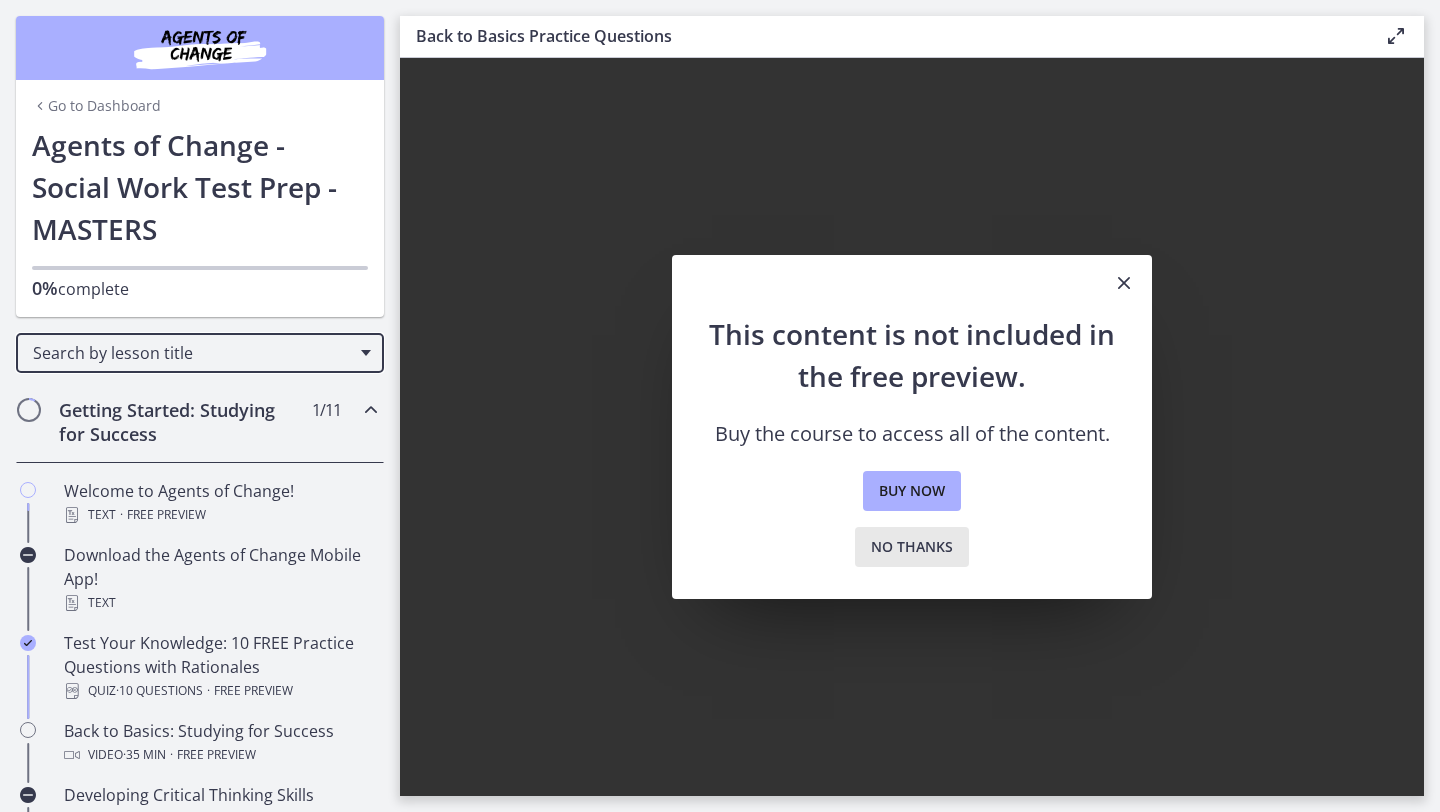 click on "No thanks" at bounding box center [912, 547] 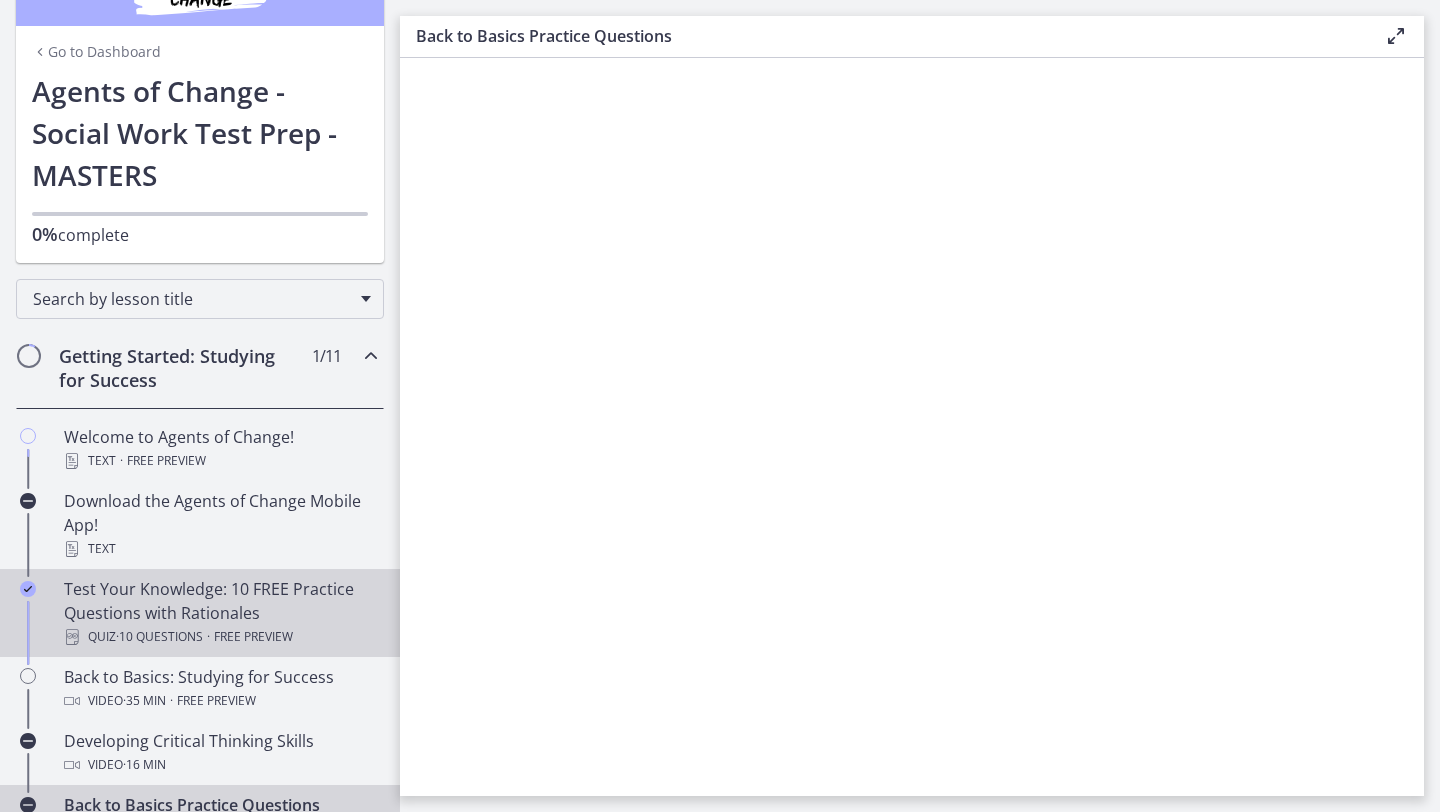 scroll, scrollTop: 55, scrollLeft: 0, axis: vertical 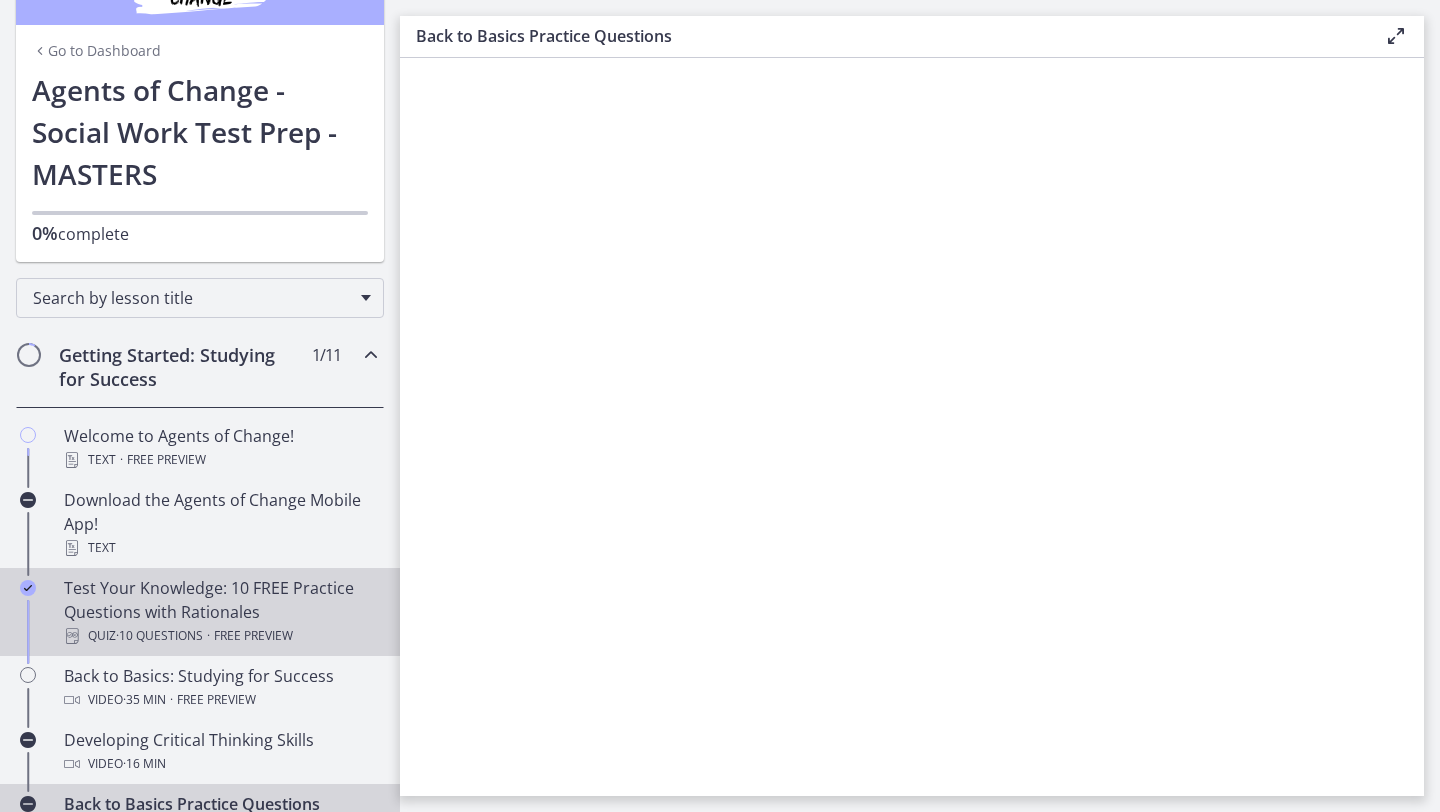 click on "·  10 Questions" at bounding box center (159, 636) 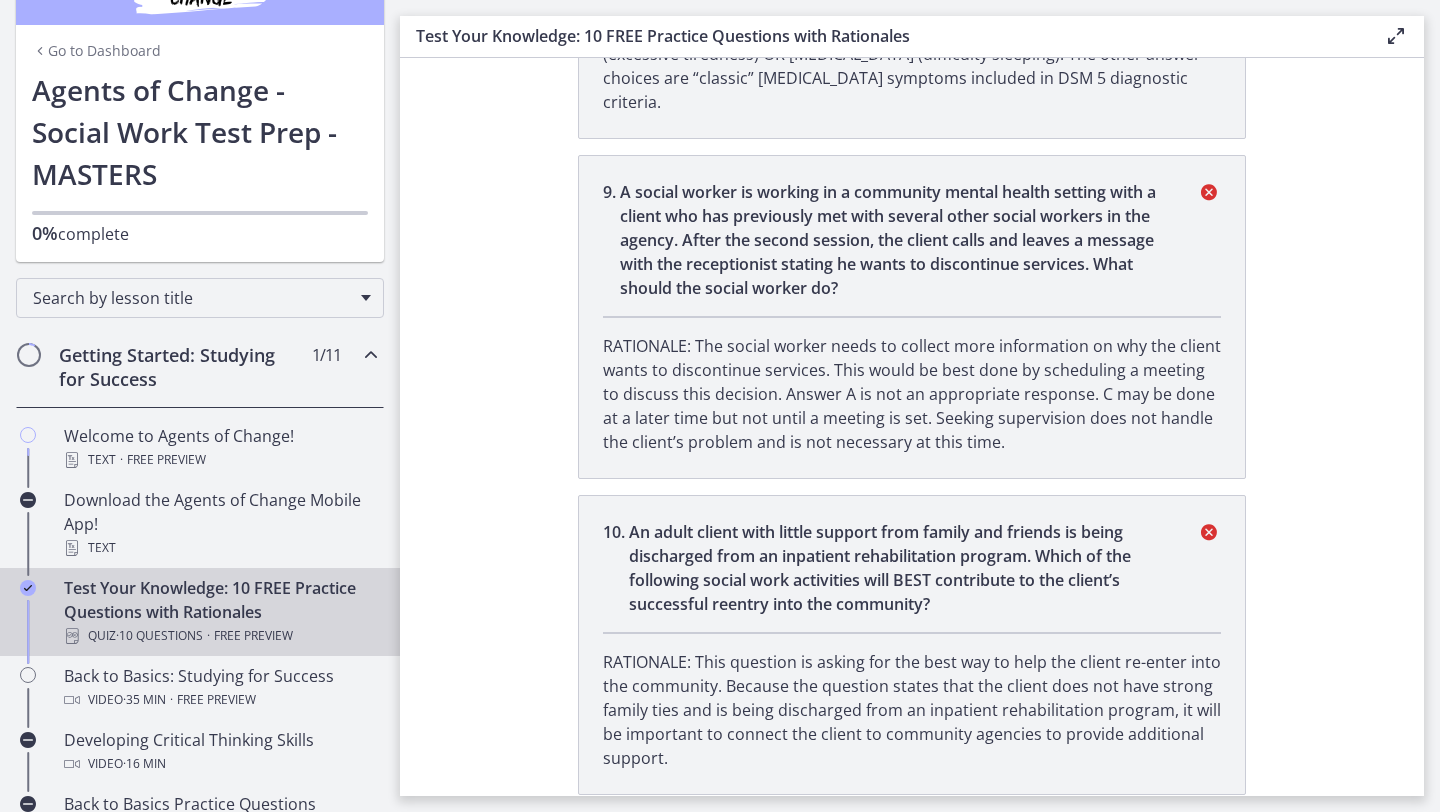 scroll, scrollTop: 2822, scrollLeft: 0, axis: vertical 